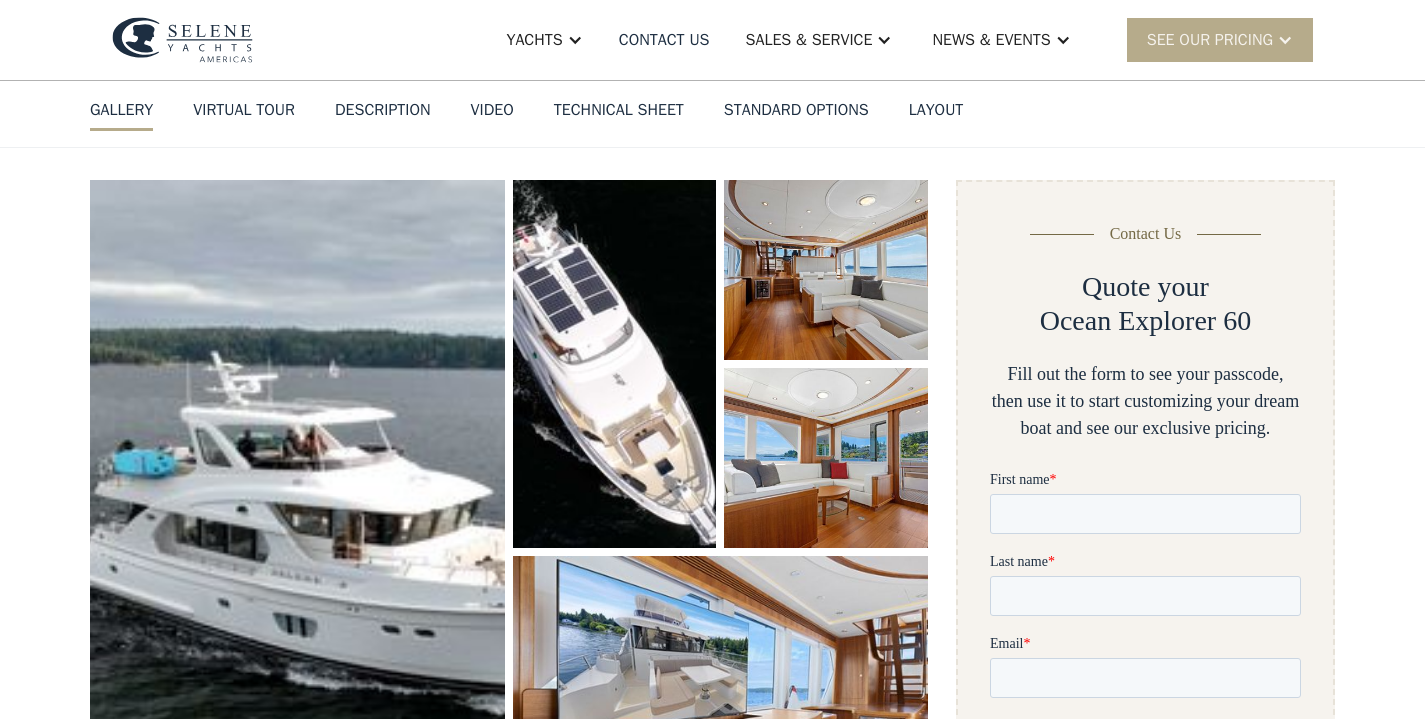 scroll, scrollTop: 427, scrollLeft: 0, axis: vertical 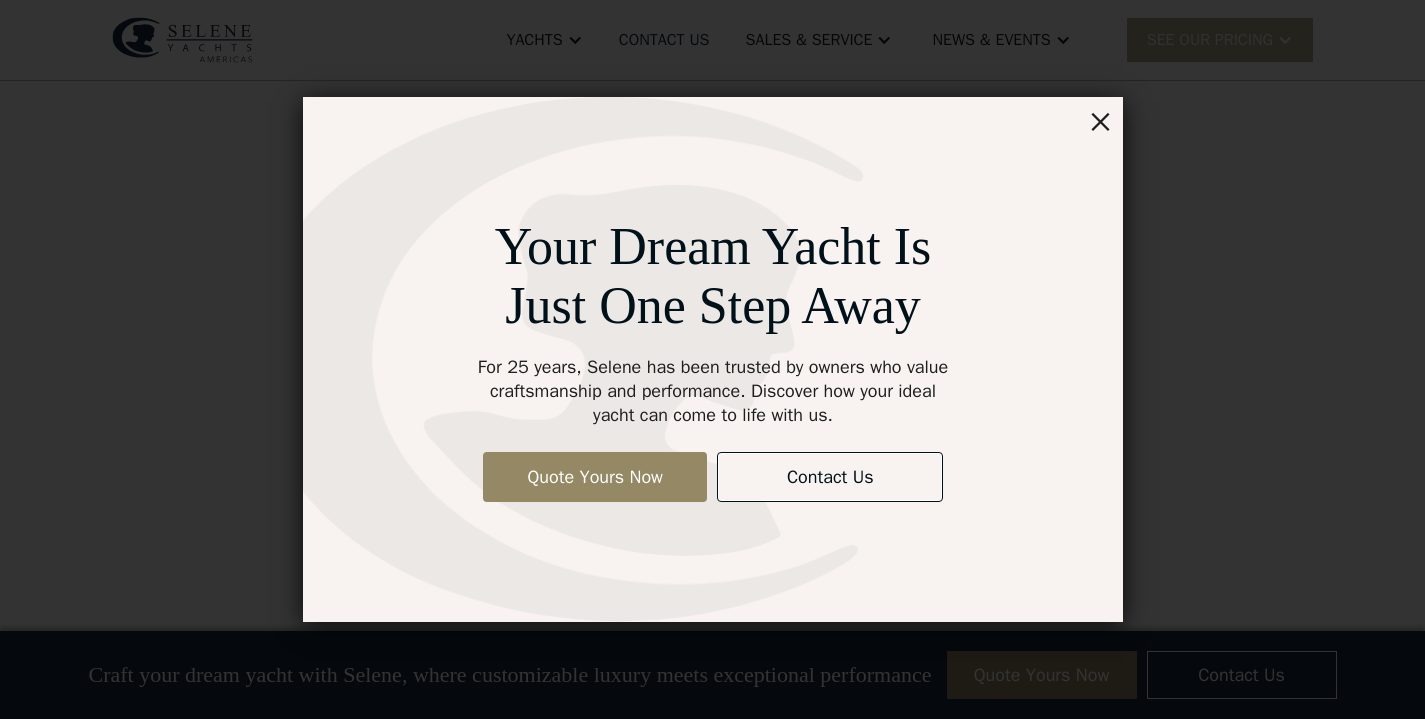 click on "×" at bounding box center (1100, 120) 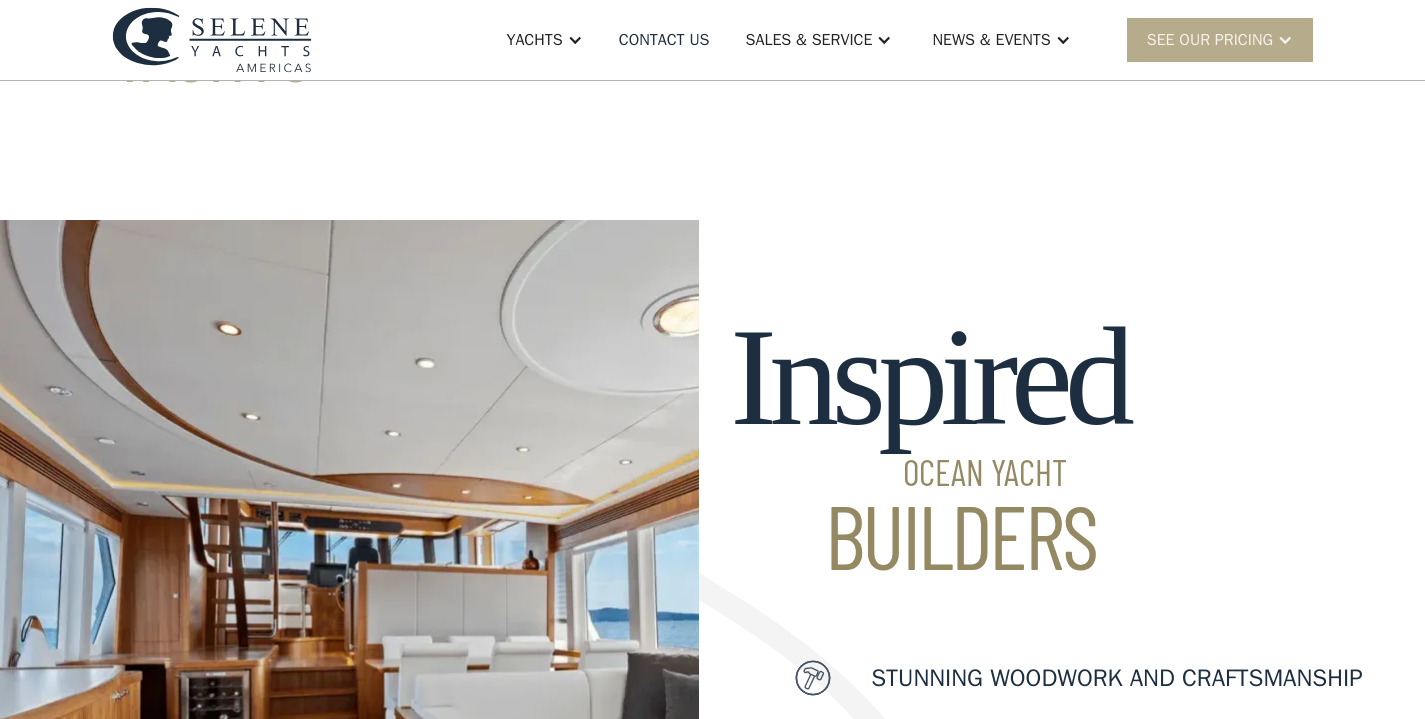 scroll, scrollTop: 724, scrollLeft: 0, axis: vertical 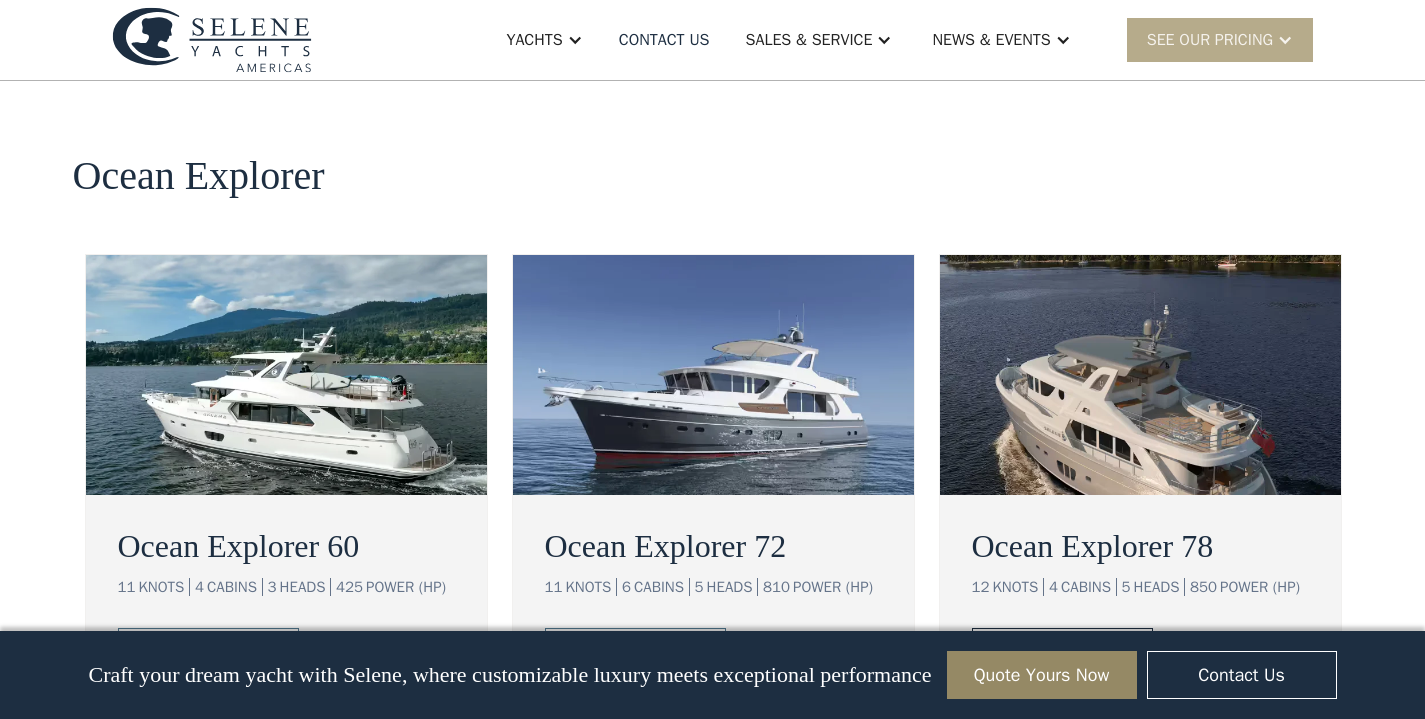 click on "view details" at bounding box center [1046, 649] 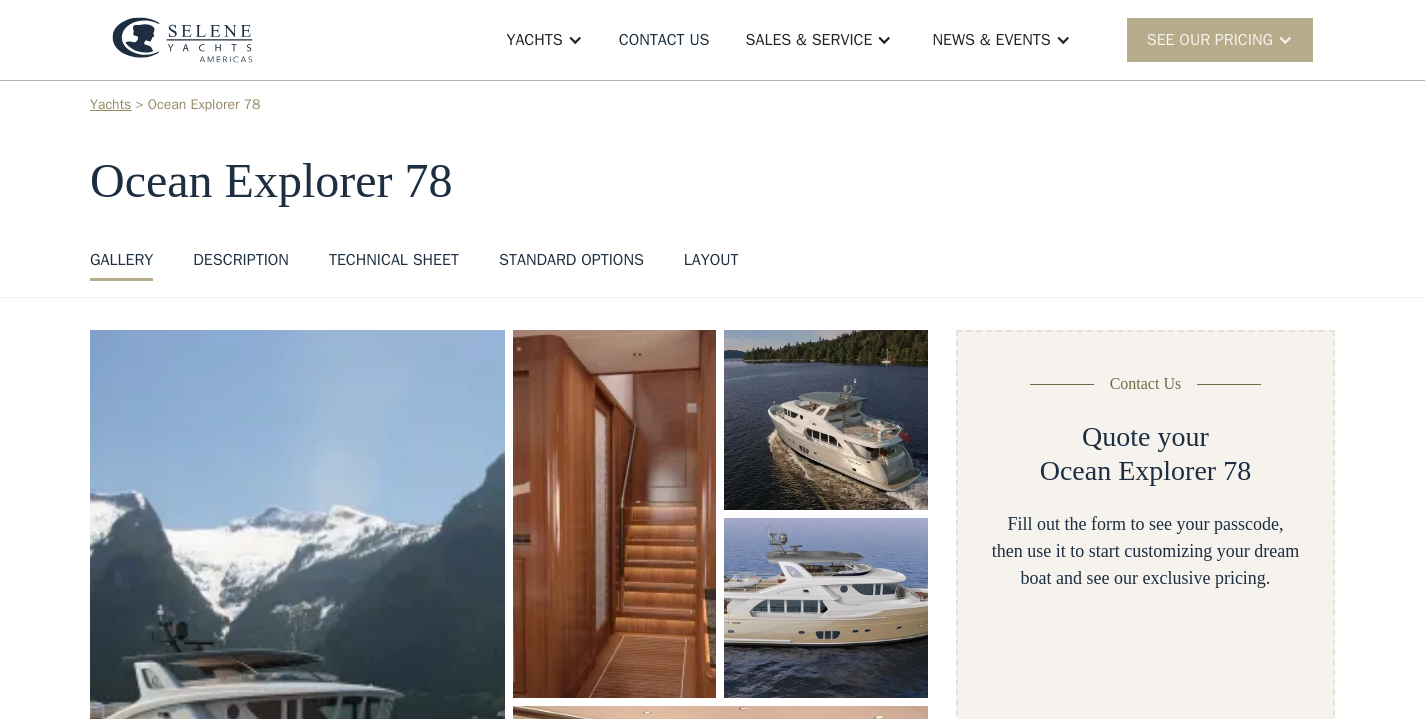 scroll, scrollTop: 166, scrollLeft: 0, axis: vertical 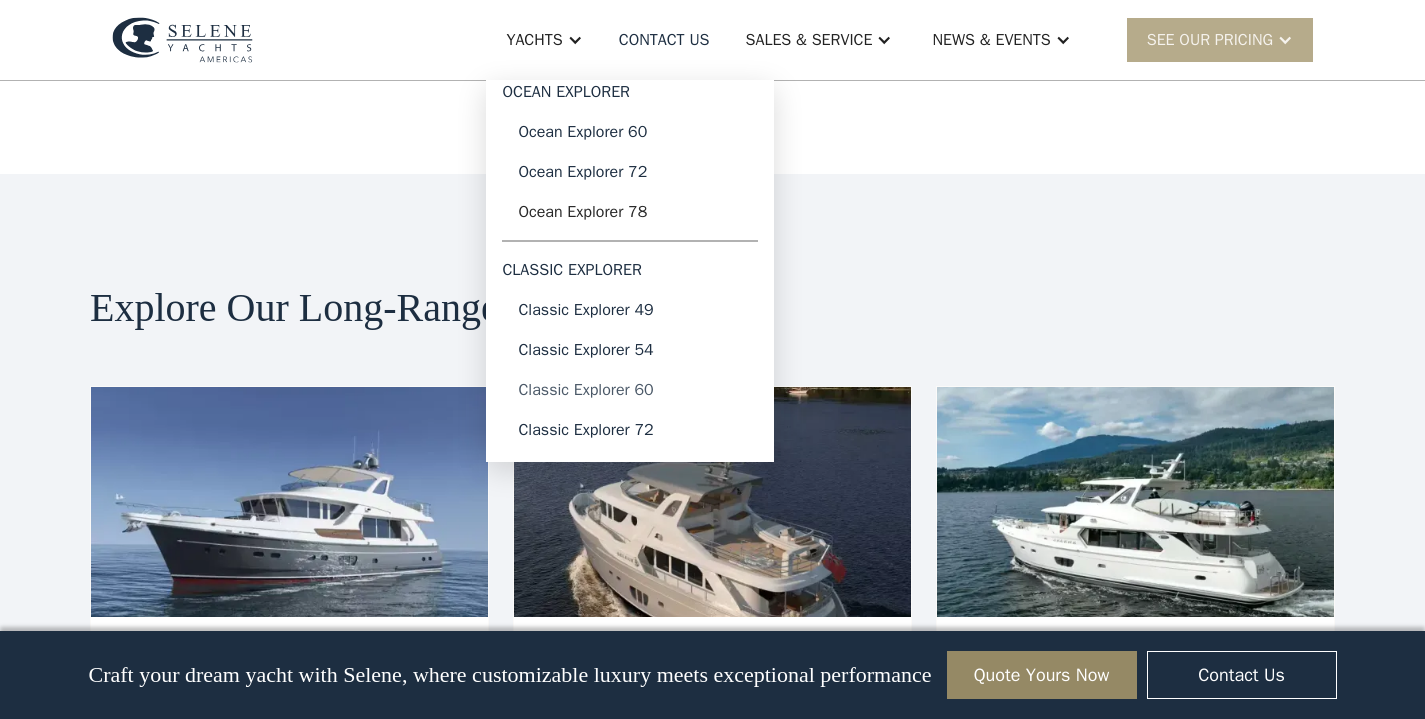 click on "Classic Explorer 60" at bounding box center [630, 390] 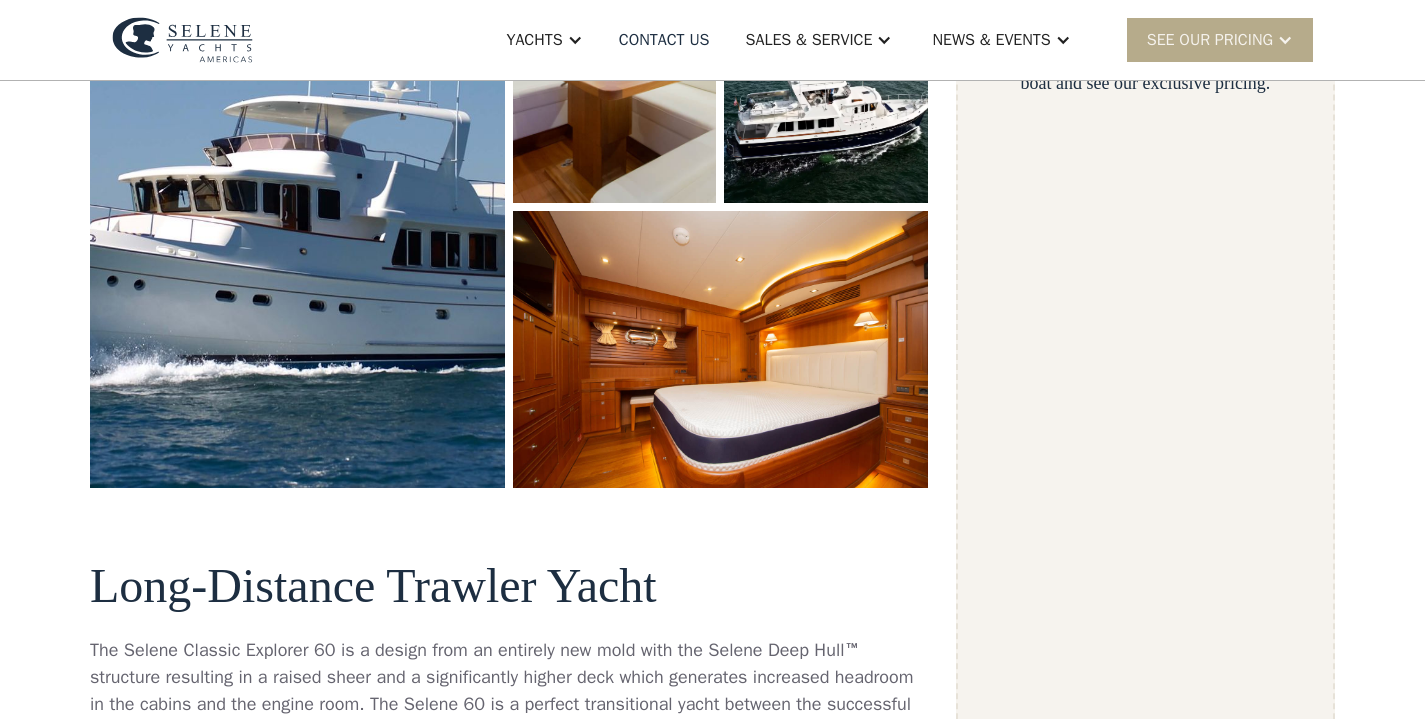 scroll, scrollTop: 534, scrollLeft: 0, axis: vertical 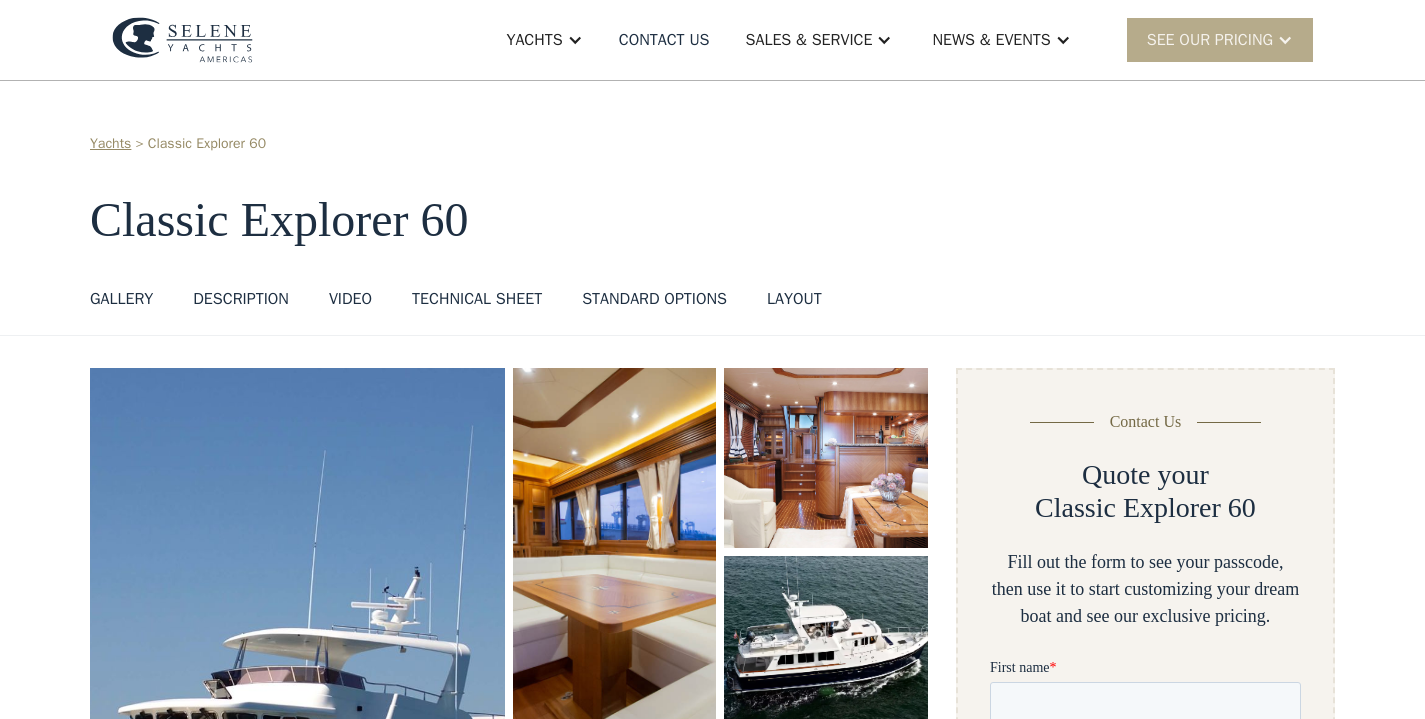 click on "GALLERY" at bounding box center [121, 299] 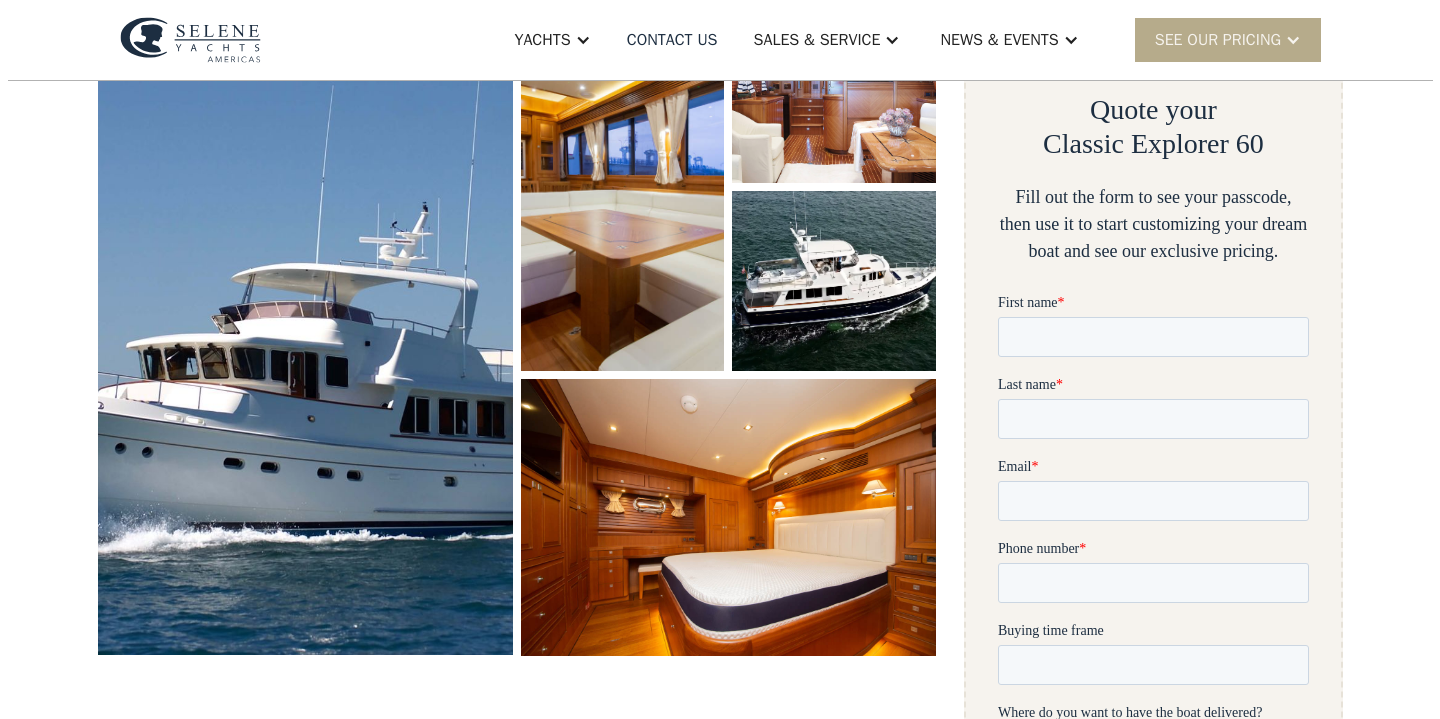 scroll, scrollTop: 367, scrollLeft: 0, axis: vertical 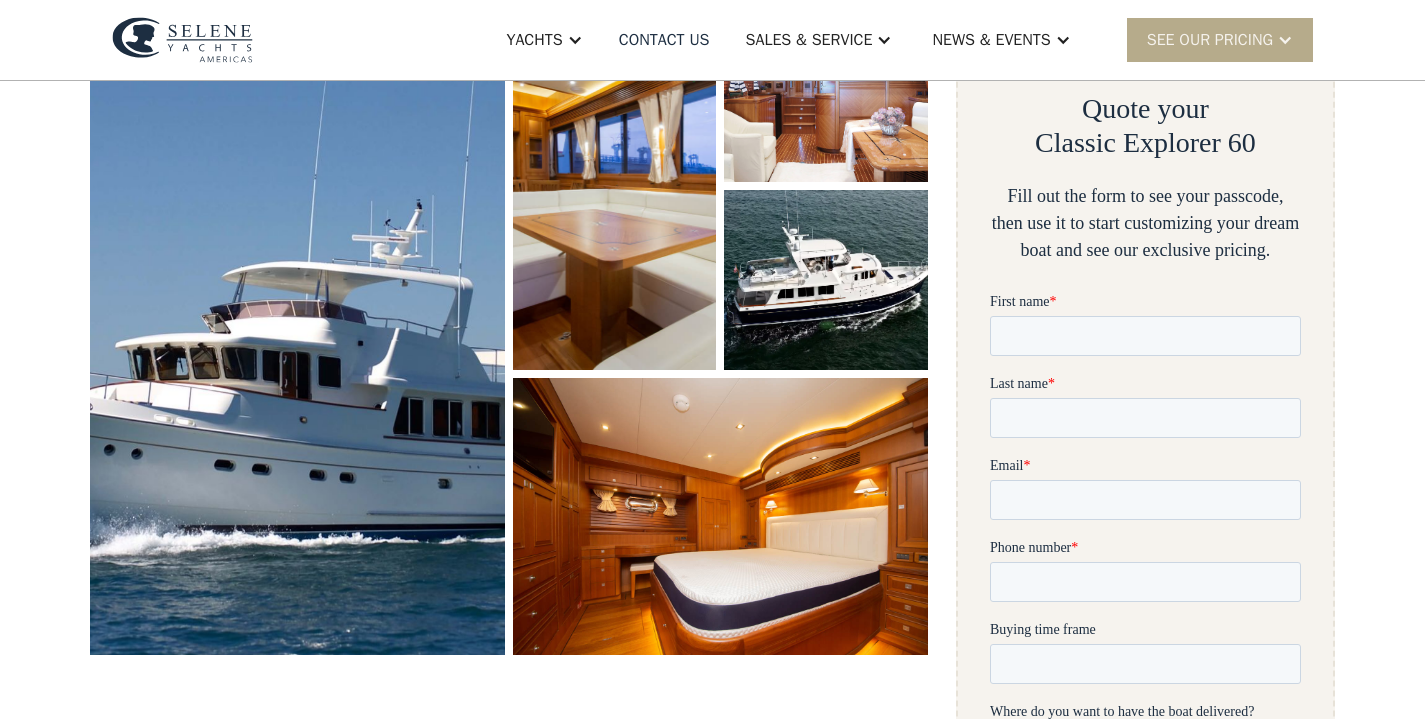 click at bounding box center [298, 328] 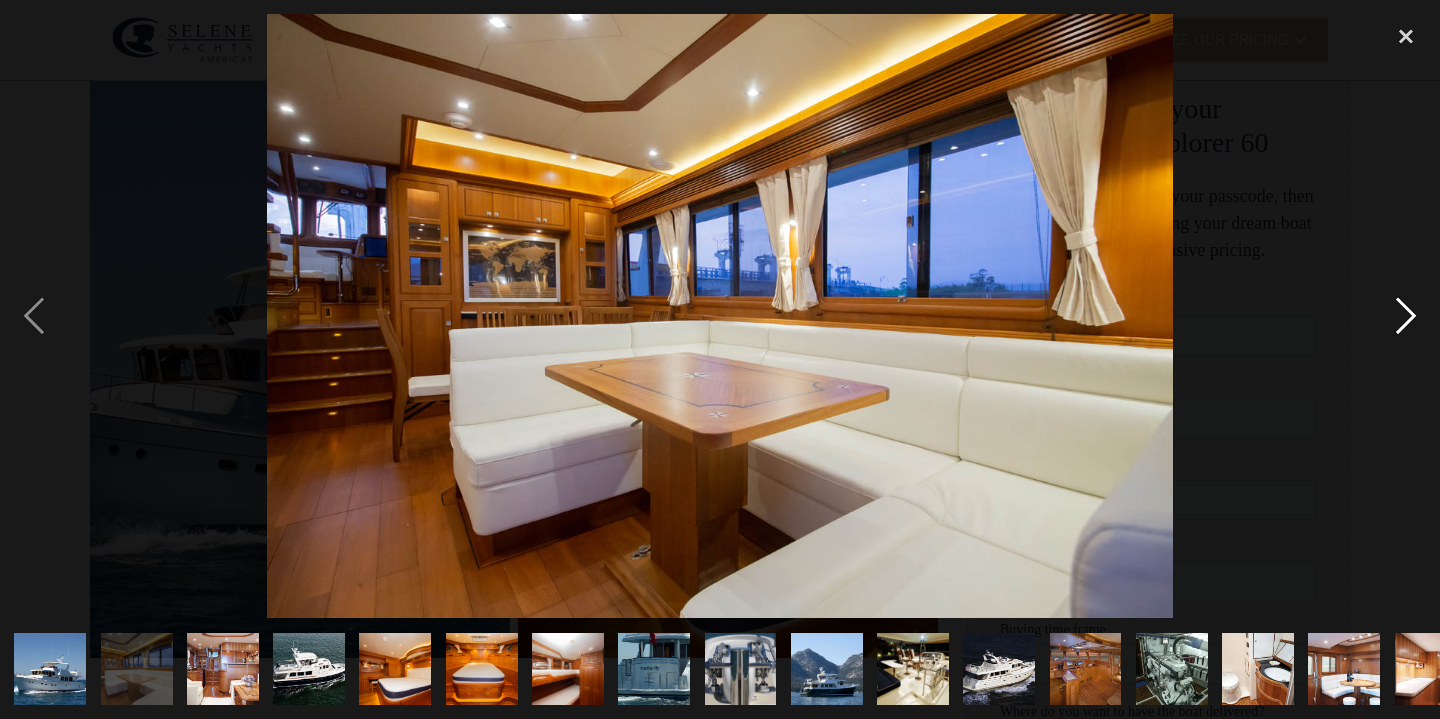 click at bounding box center (1406, 316) 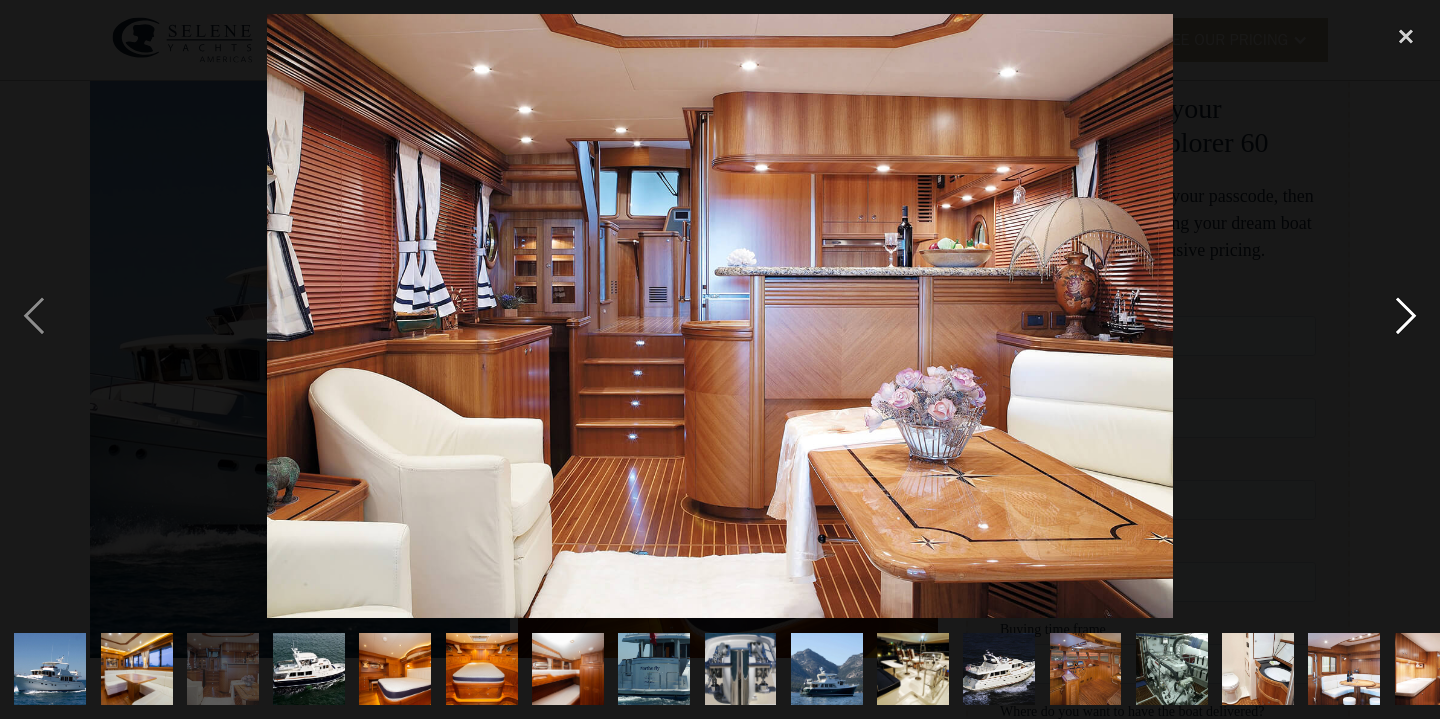 click at bounding box center [1406, 316] 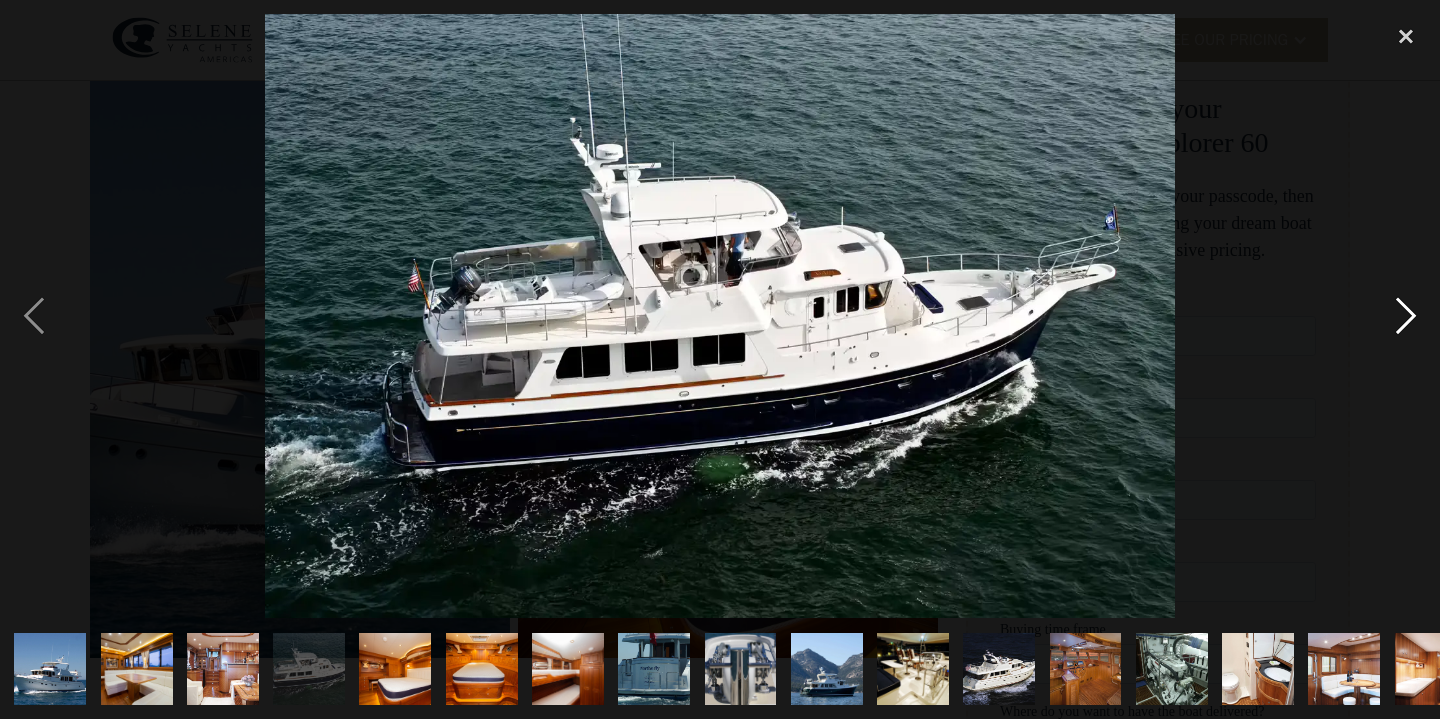 click at bounding box center [1406, 316] 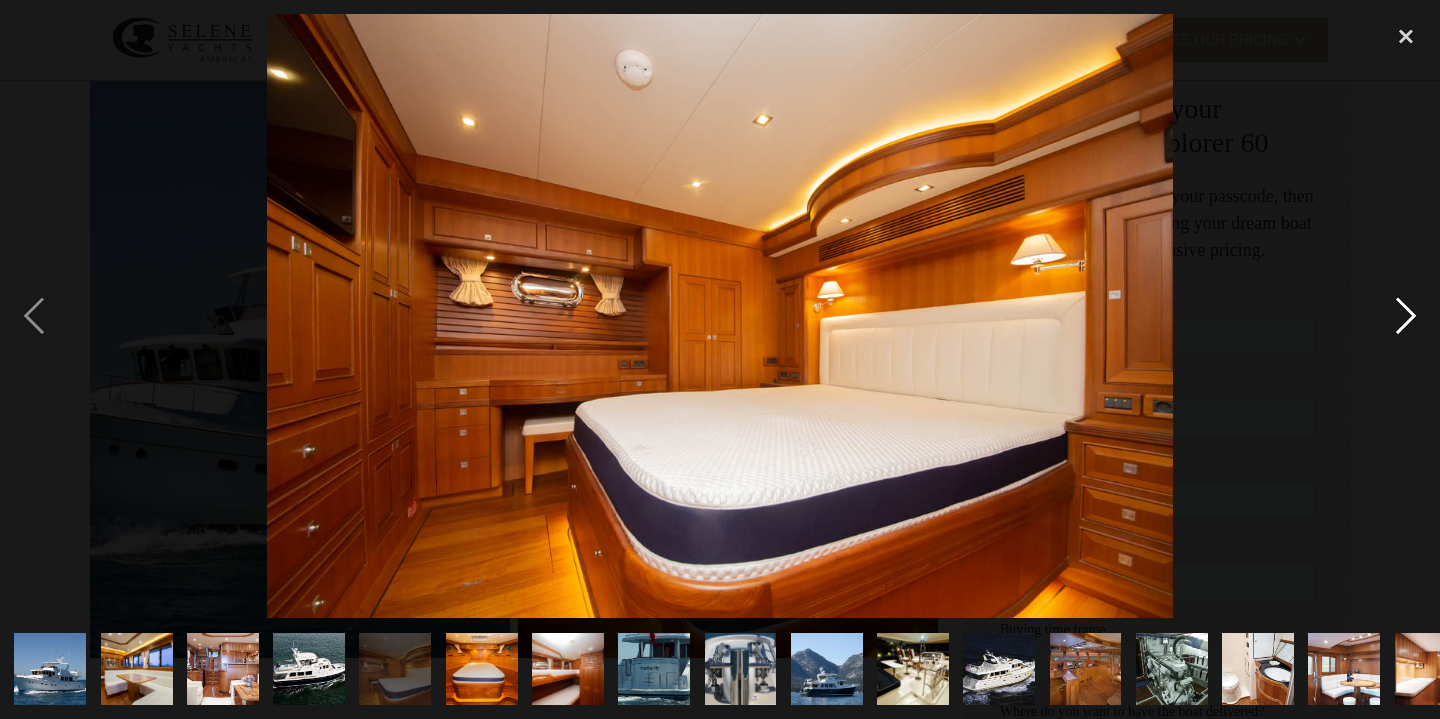 click at bounding box center [1406, 316] 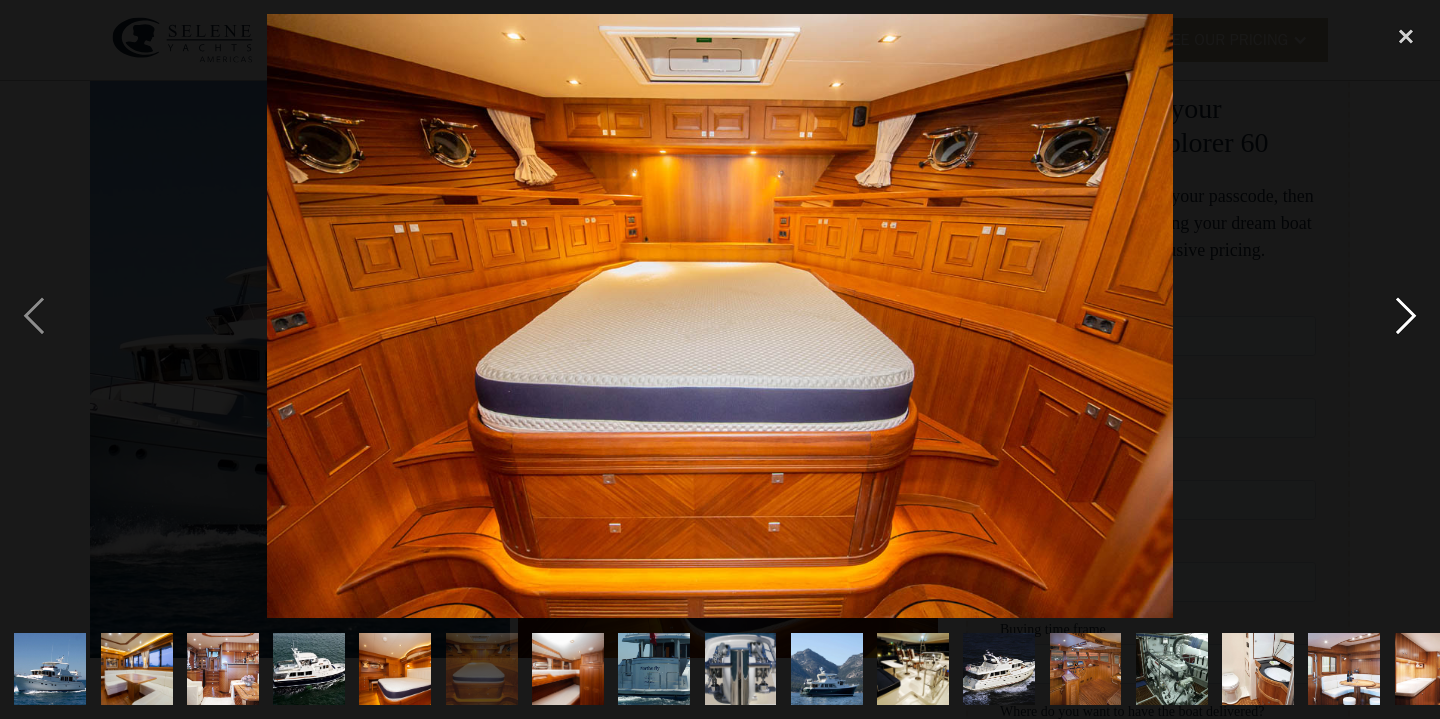 click at bounding box center [1406, 316] 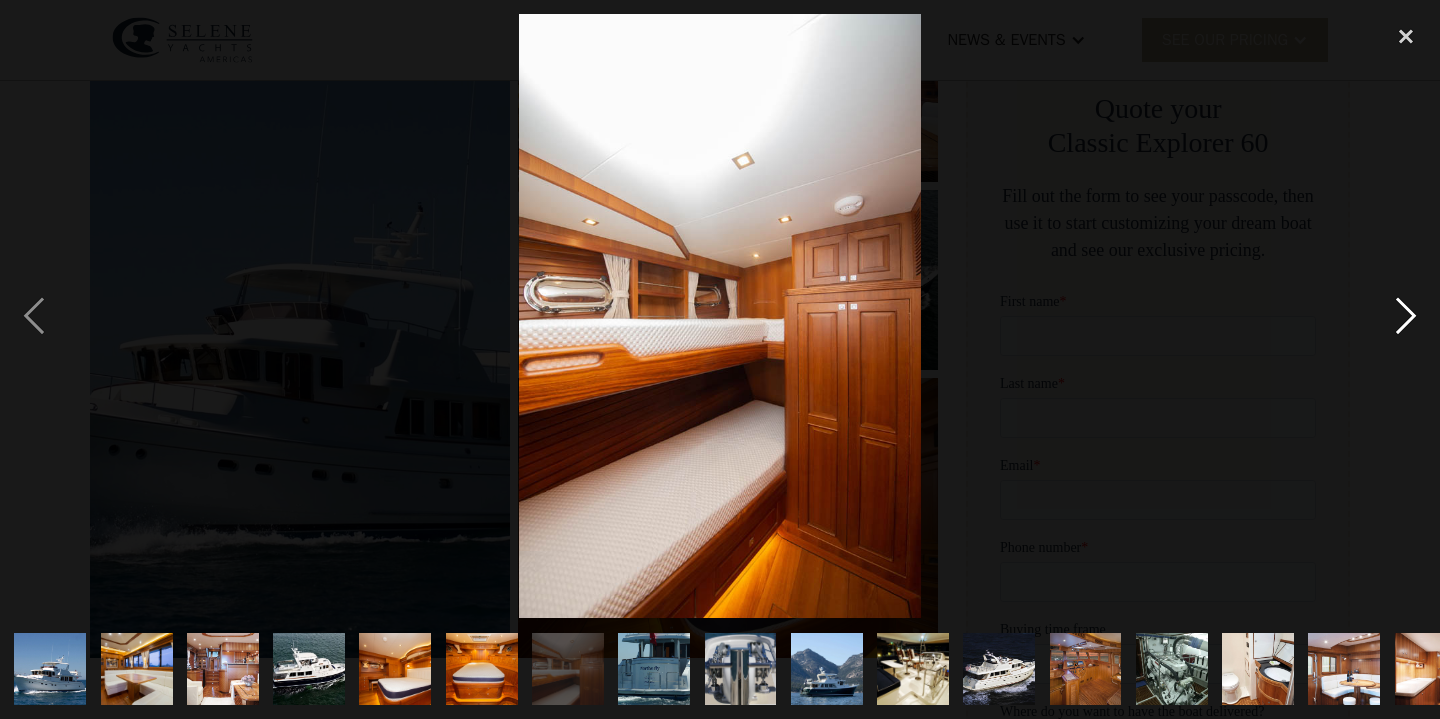 click at bounding box center [1406, 316] 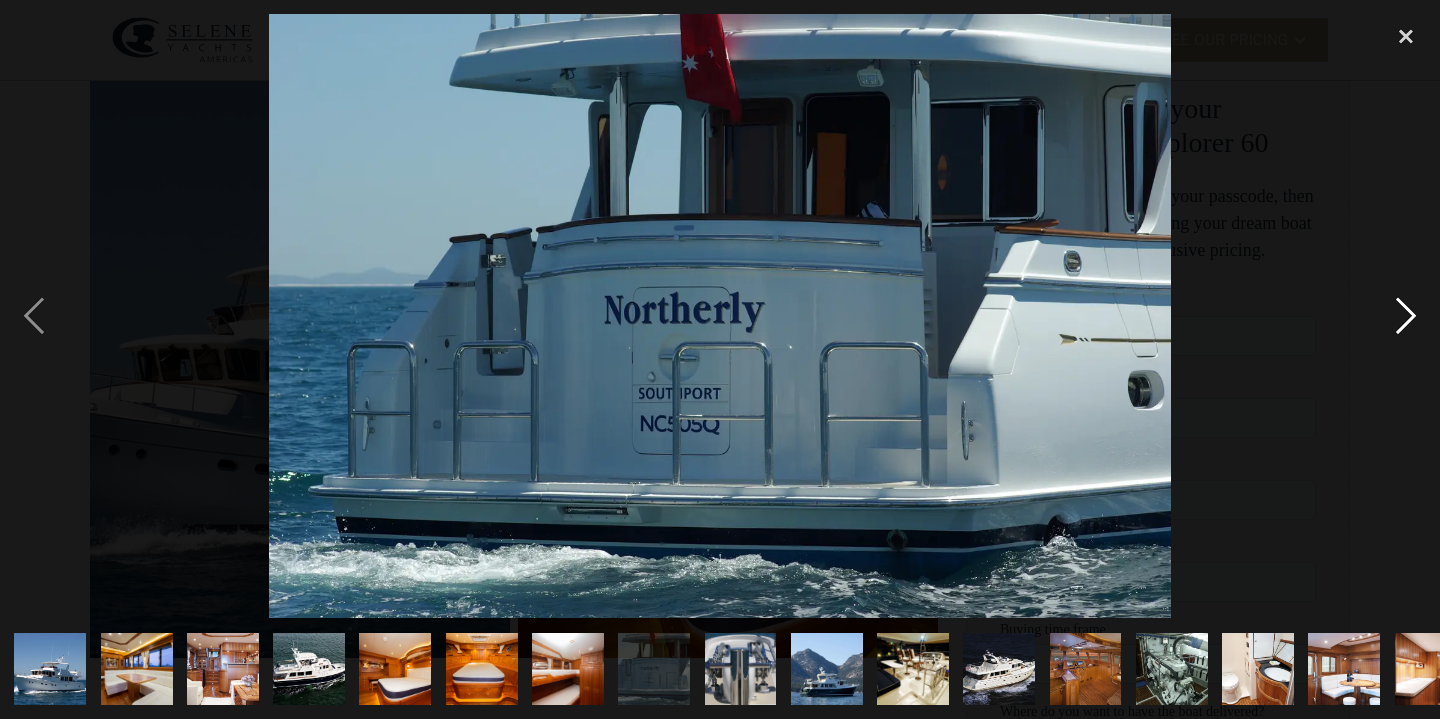 click at bounding box center [1406, 316] 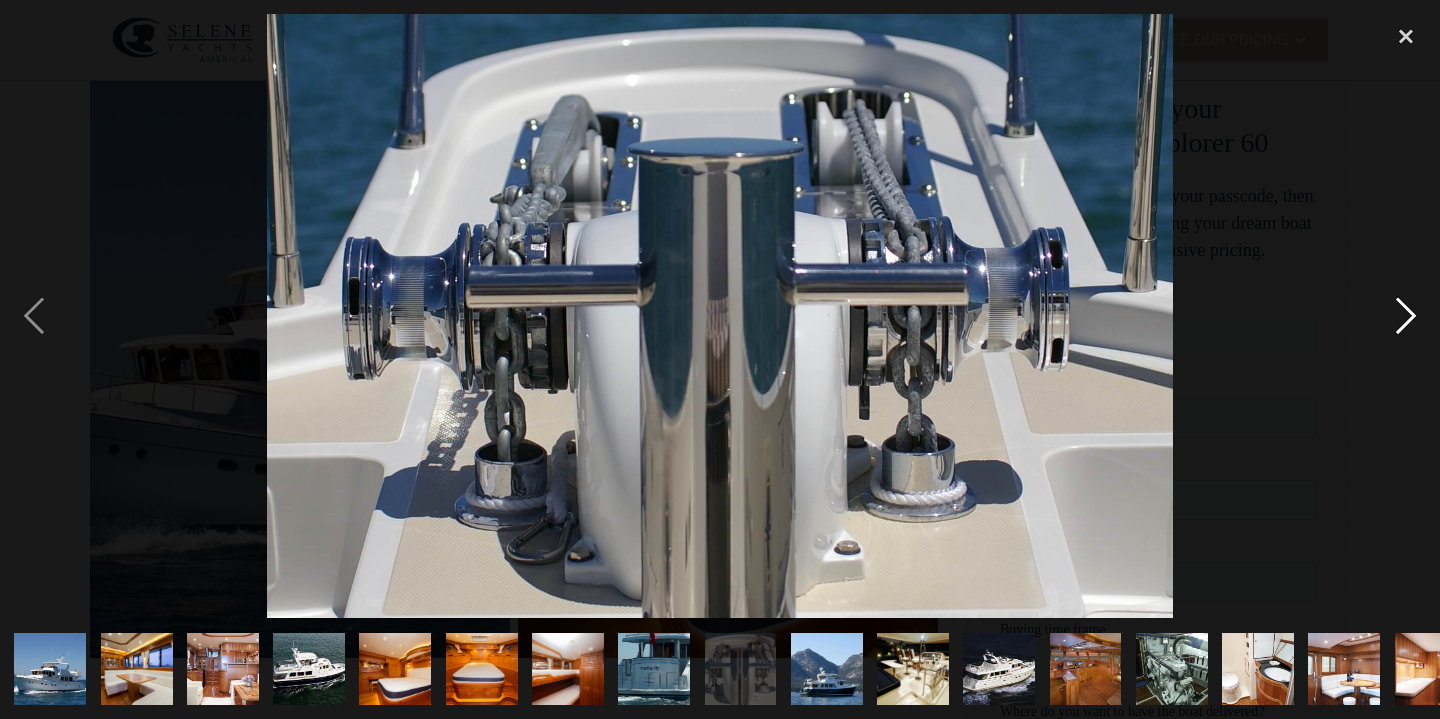 click at bounding box center [1406, 316] 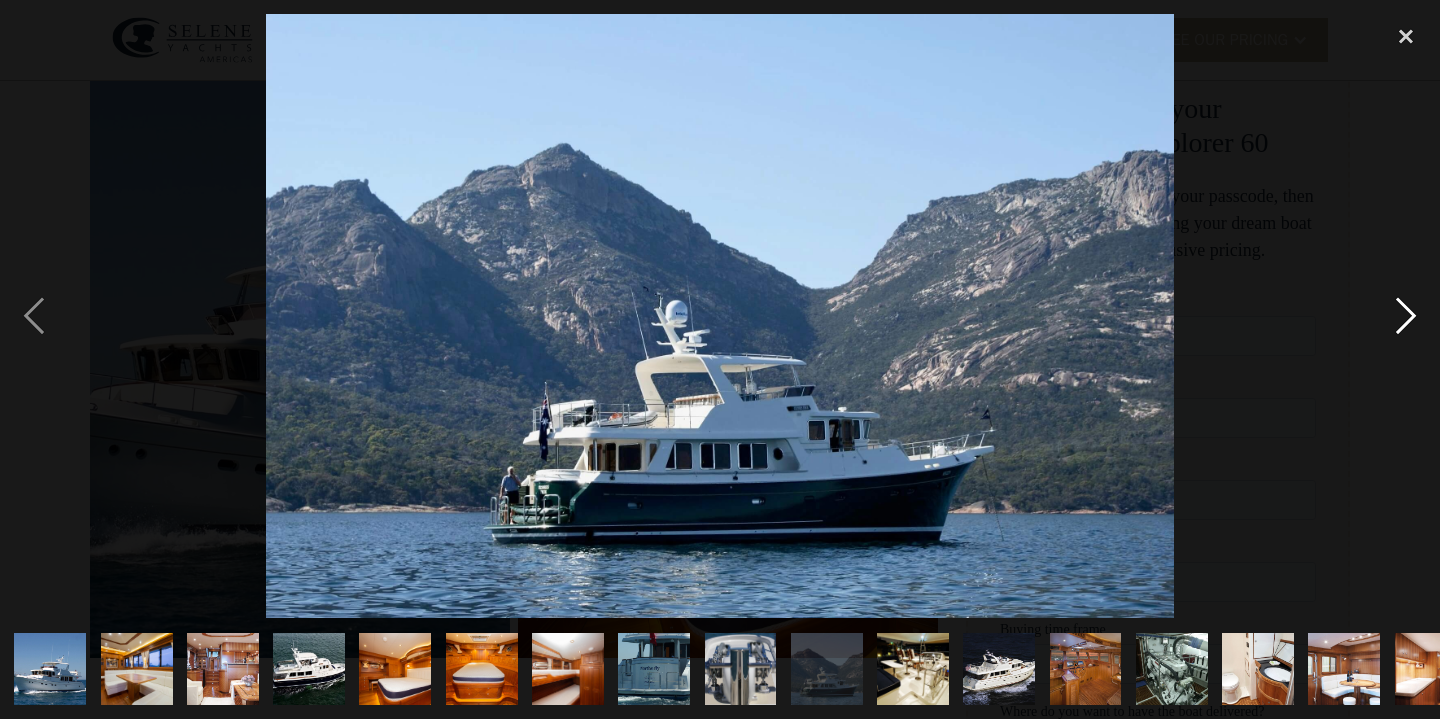 click at bounding box center [1406, 316] 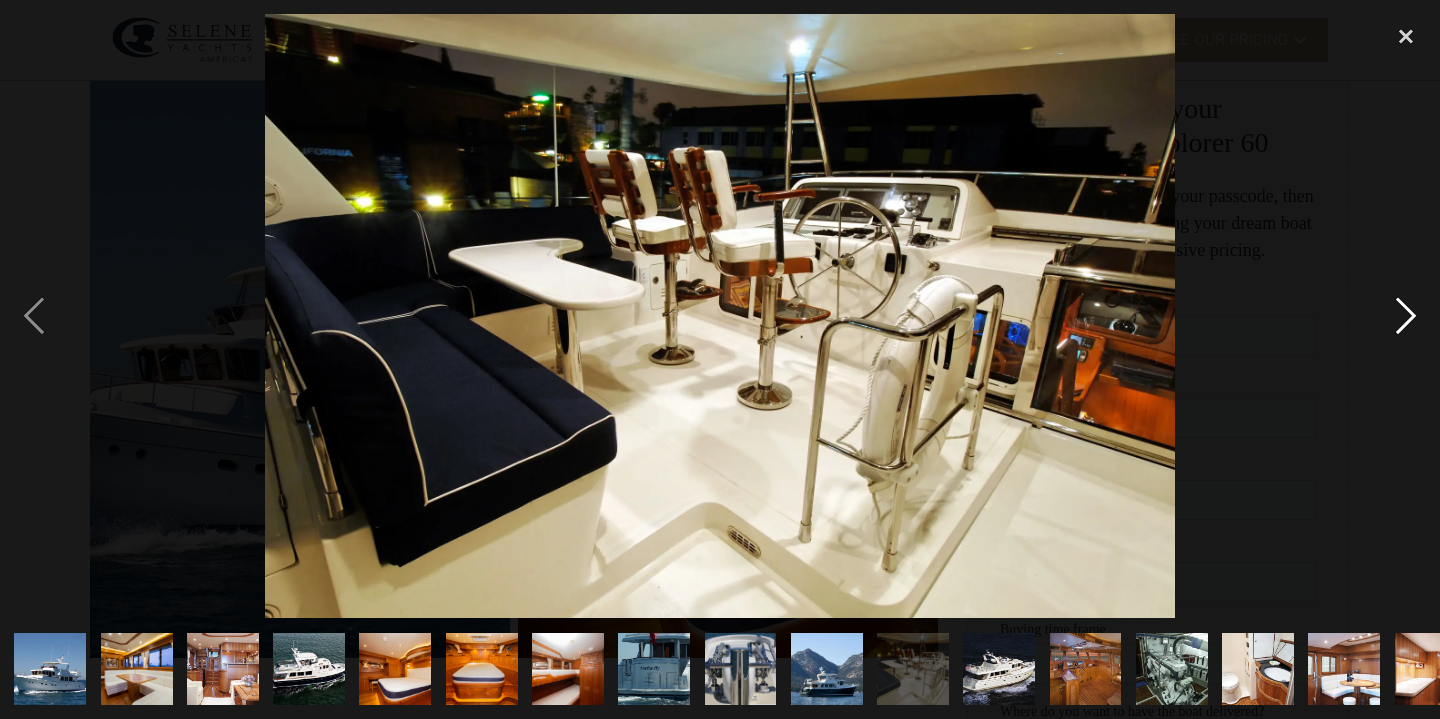 click at bounding box center [1406, 316] 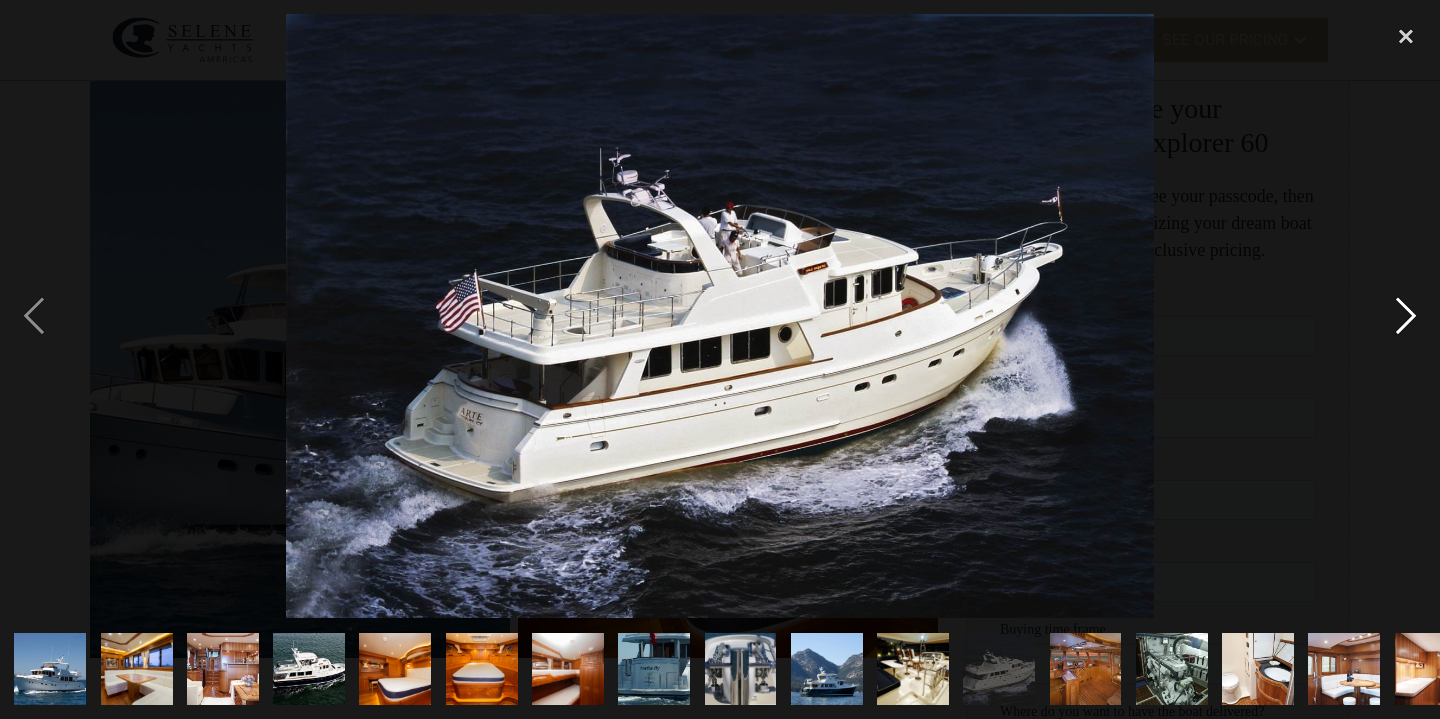 click at bounding box center [1406, 316] 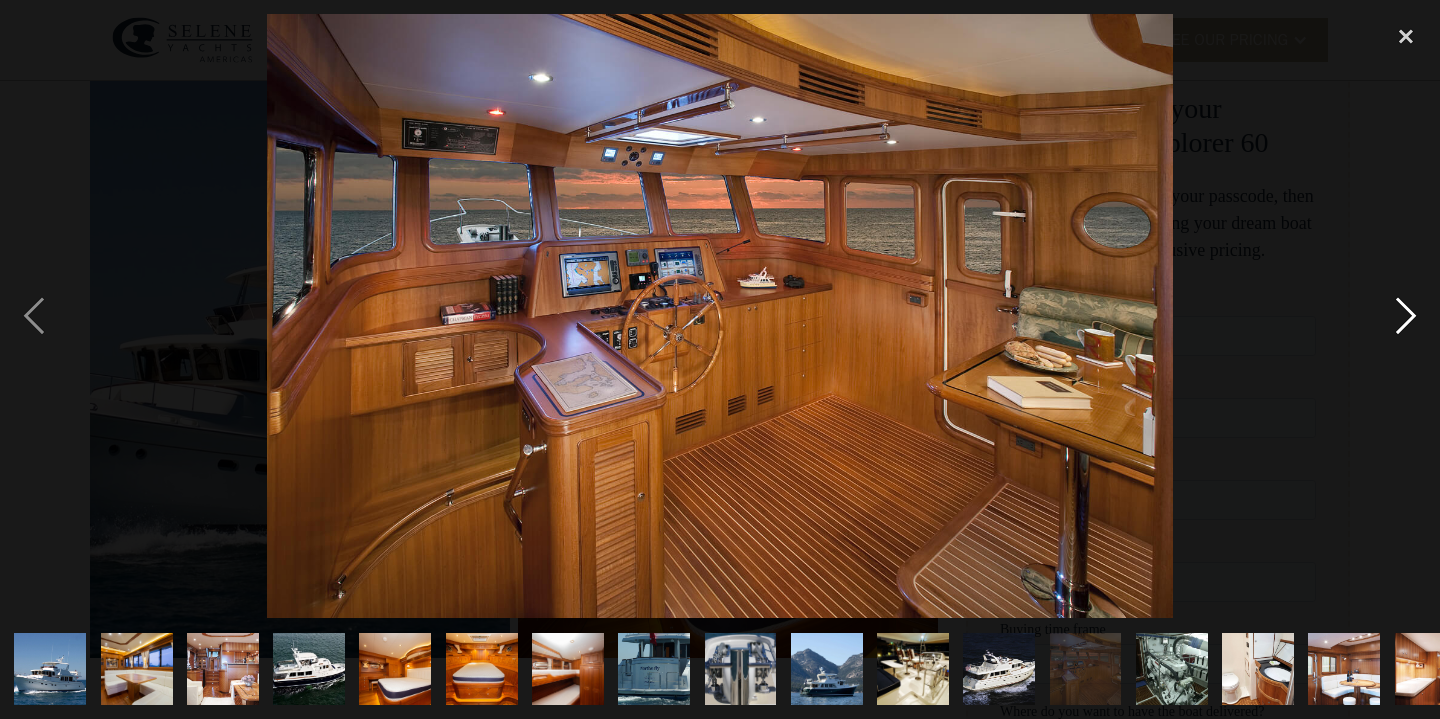 click at bounding box center (1406, 316) 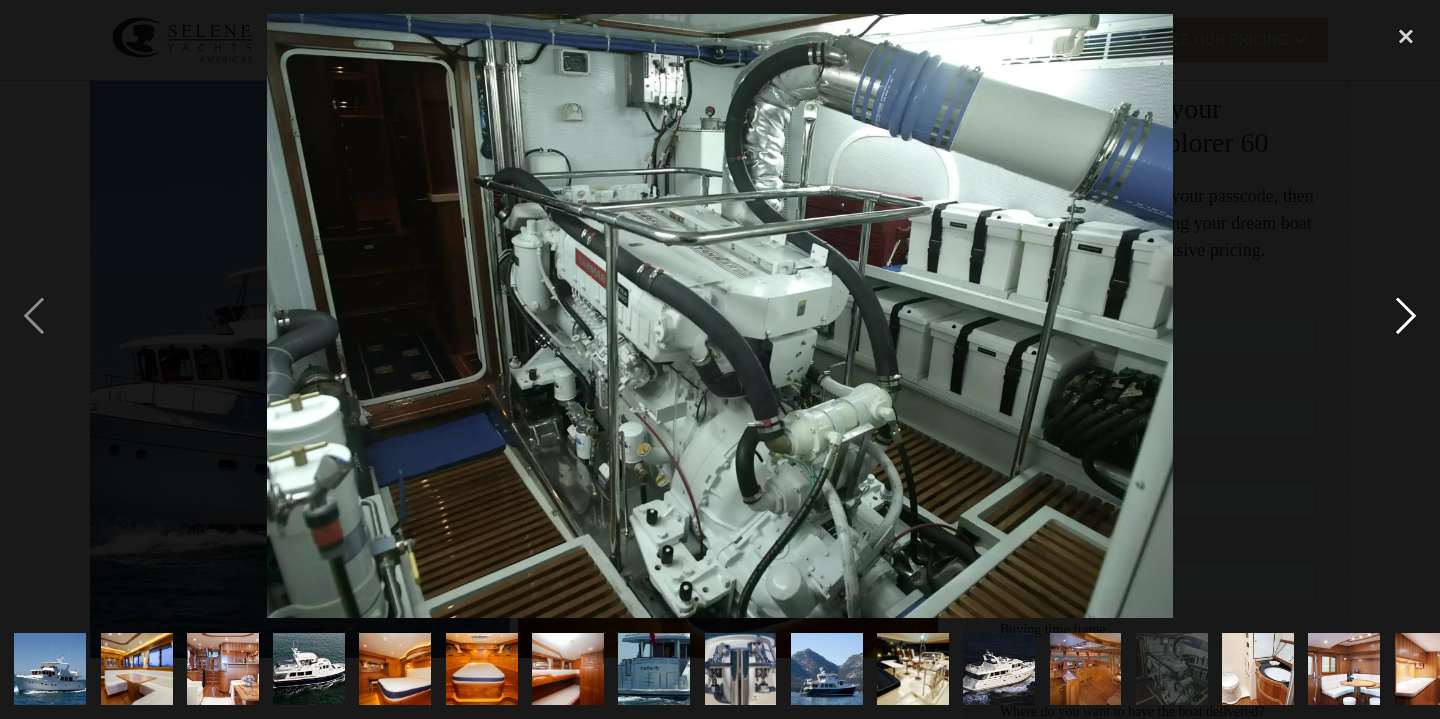 click at bounding box center (1406, 316) 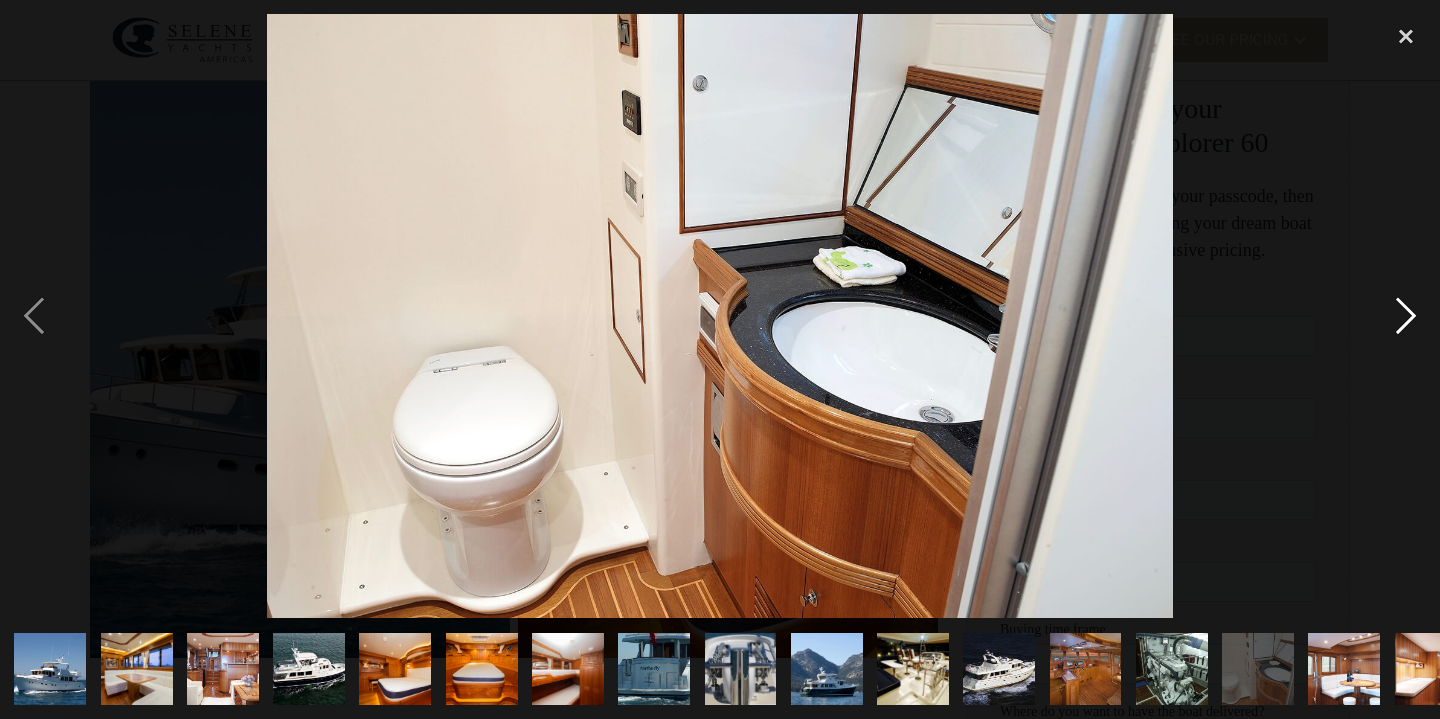 click at bounding box center (1406, 316) 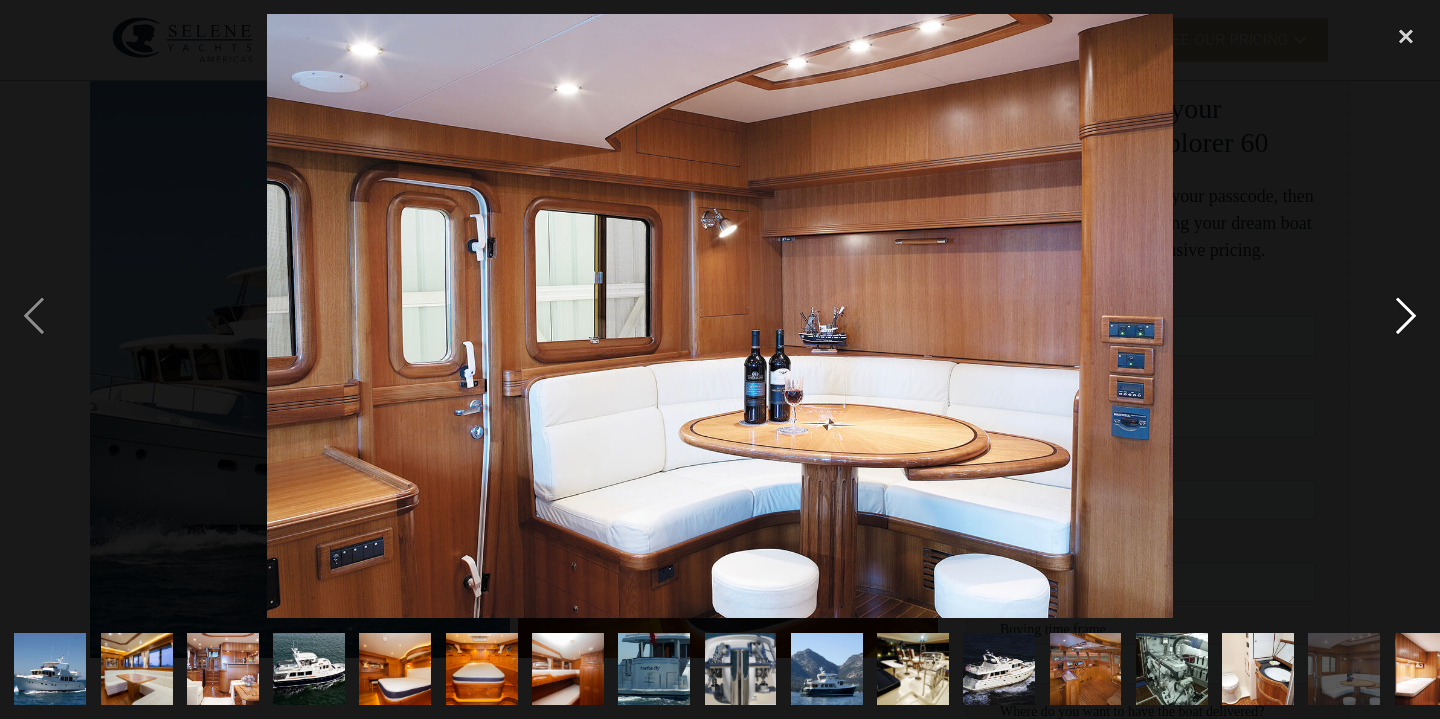click at bounding box center (1406, 316) 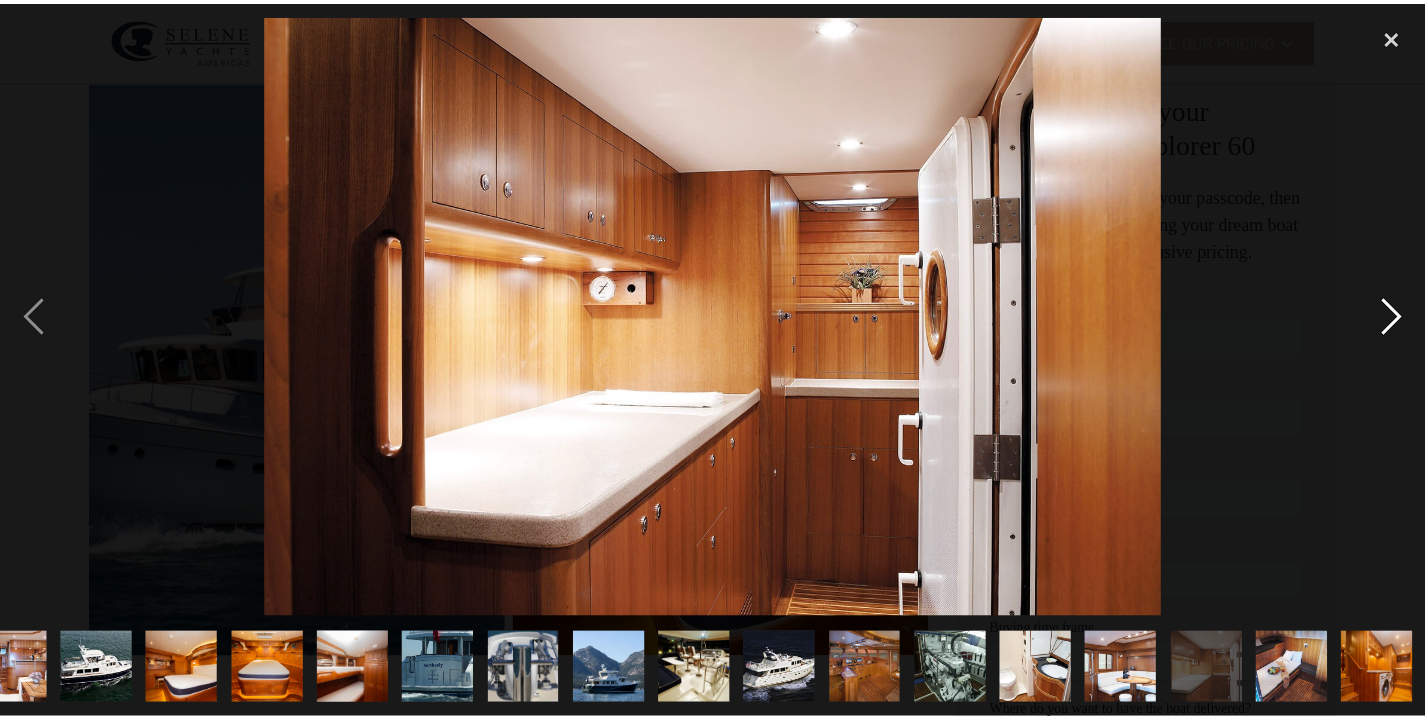 scroll, scrollTop: 0, scrollLeft: 213, axis: horizontal 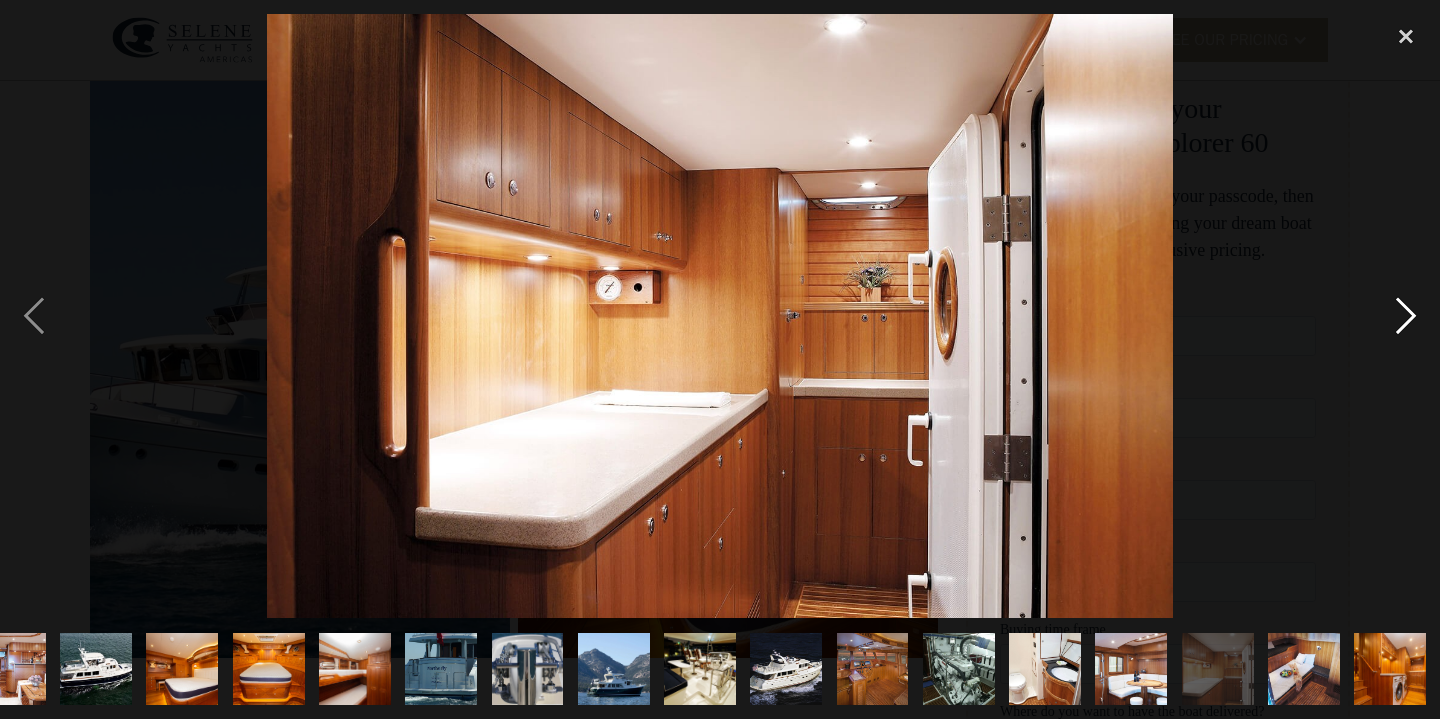 click at bounding box center [1406, 316] 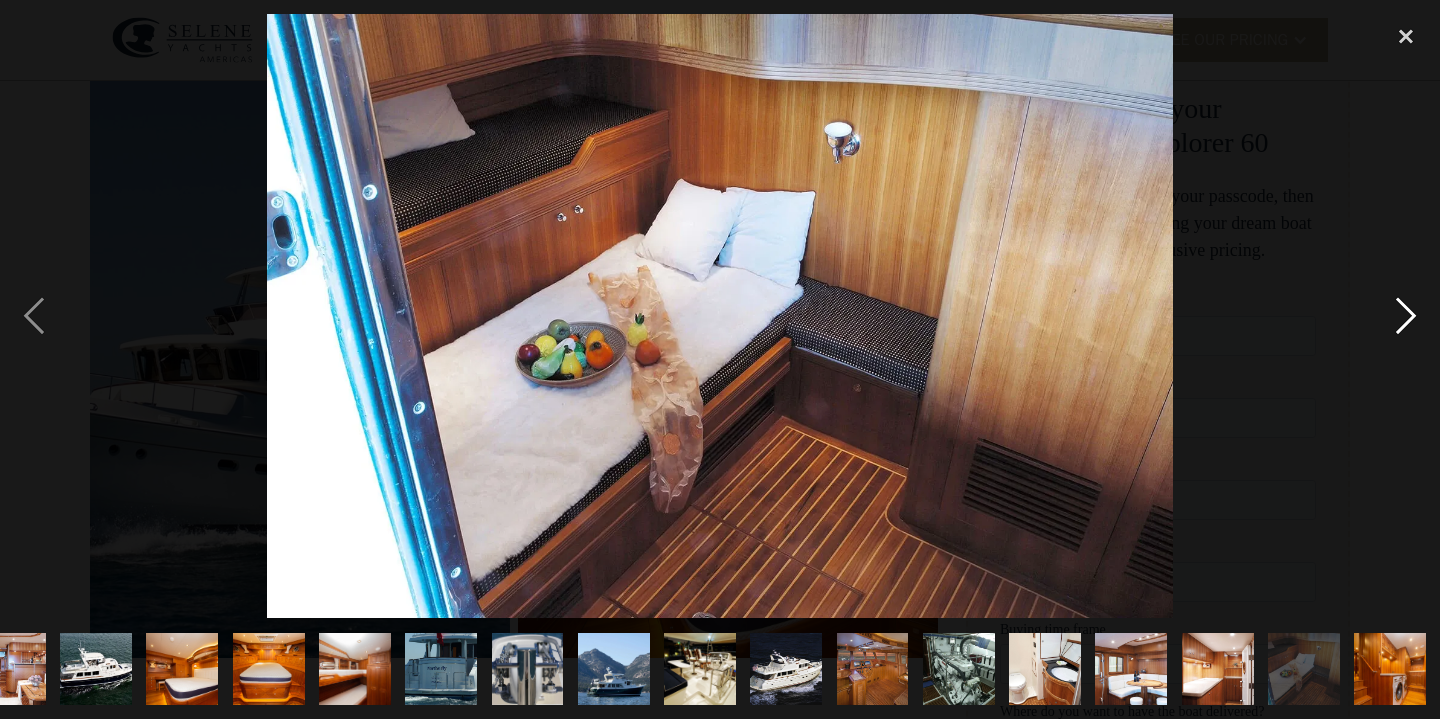 click at bounding box center [1406, 316] 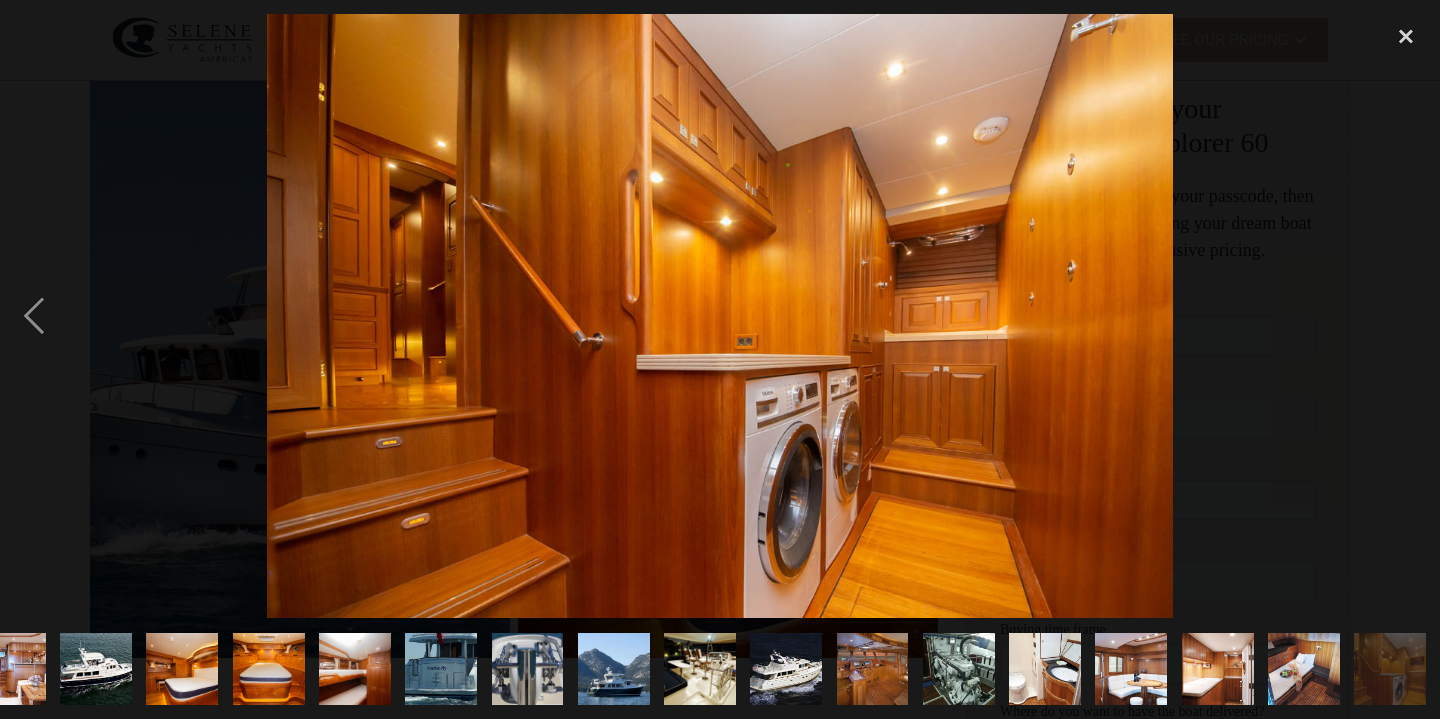 click at bounding box center [1406, 316] 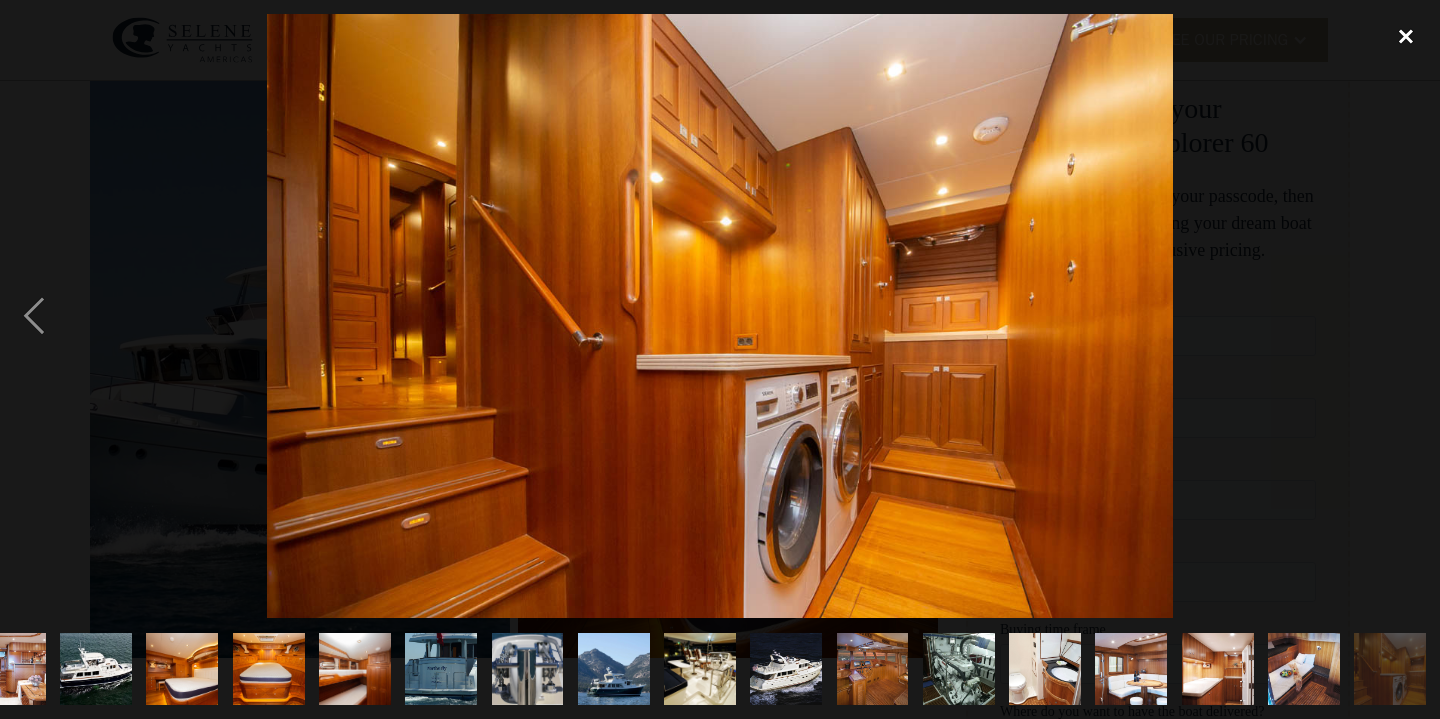 click at bounding box center (1406, 36) 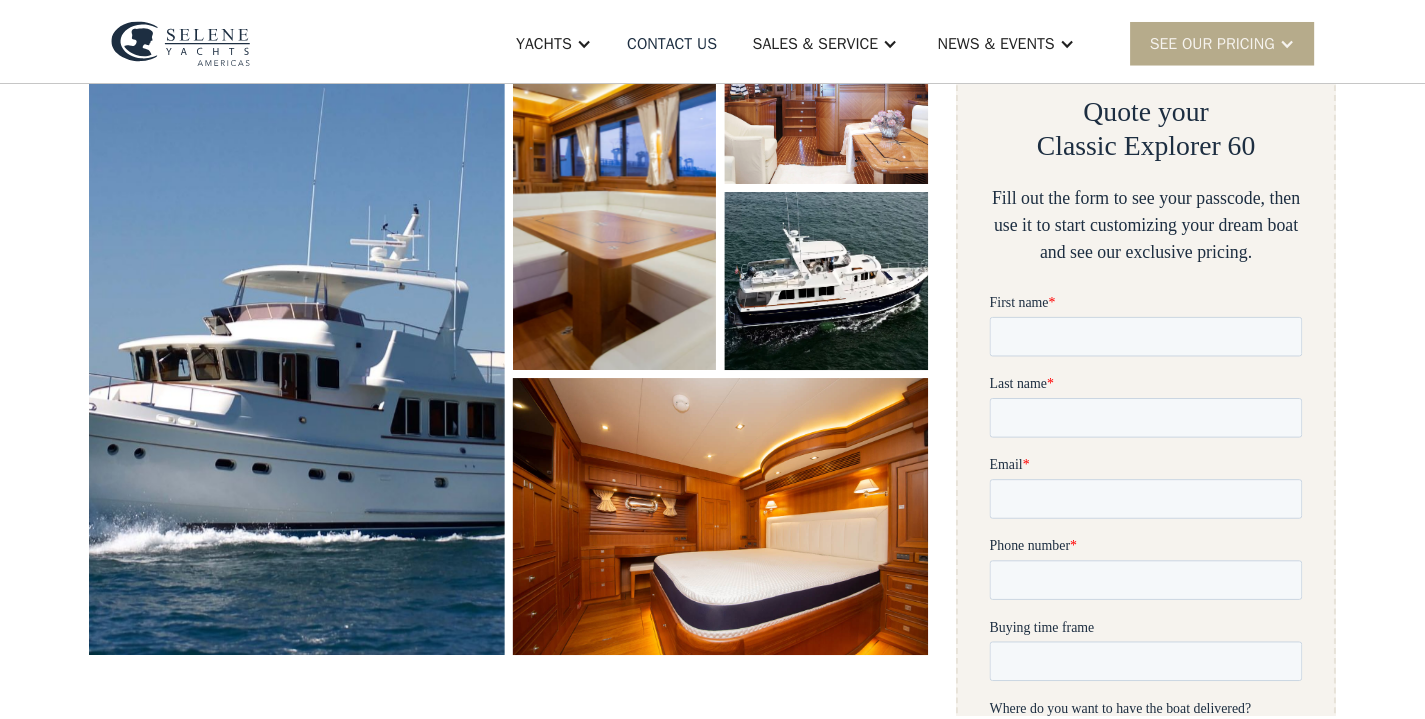 scroll, scrollTop: 0, scrollLeft: 0, axis: both 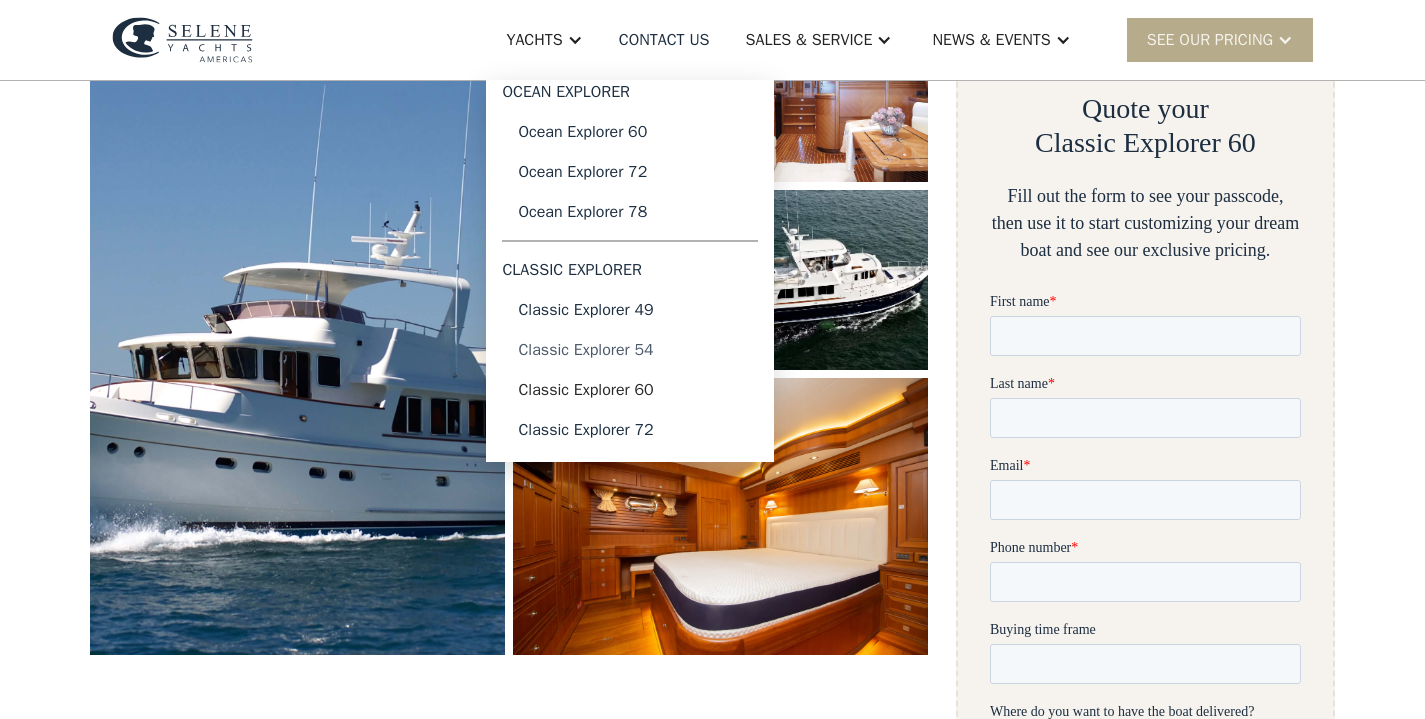 click on "Classic Explorer 54" at bounding box center [630, 350] 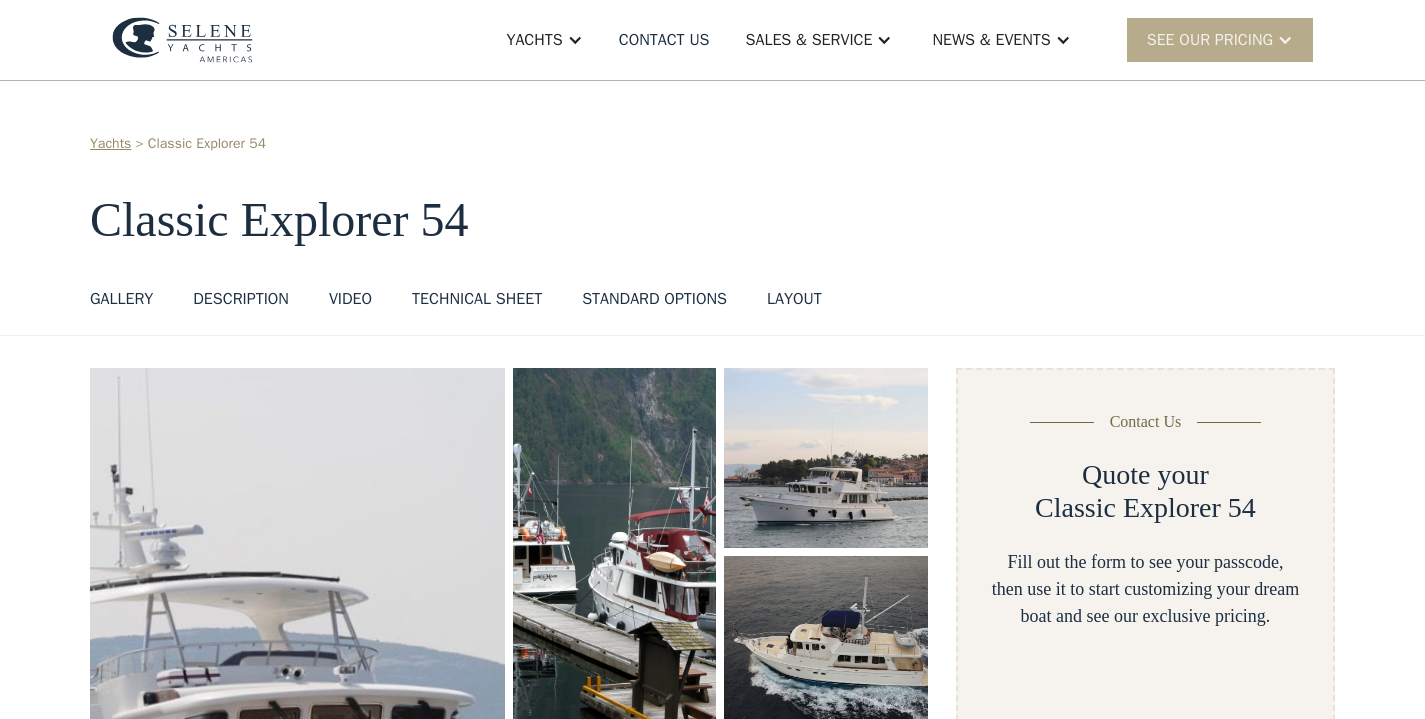 scroll, scrollTop: 0, scrollLeft: 0, axis: both 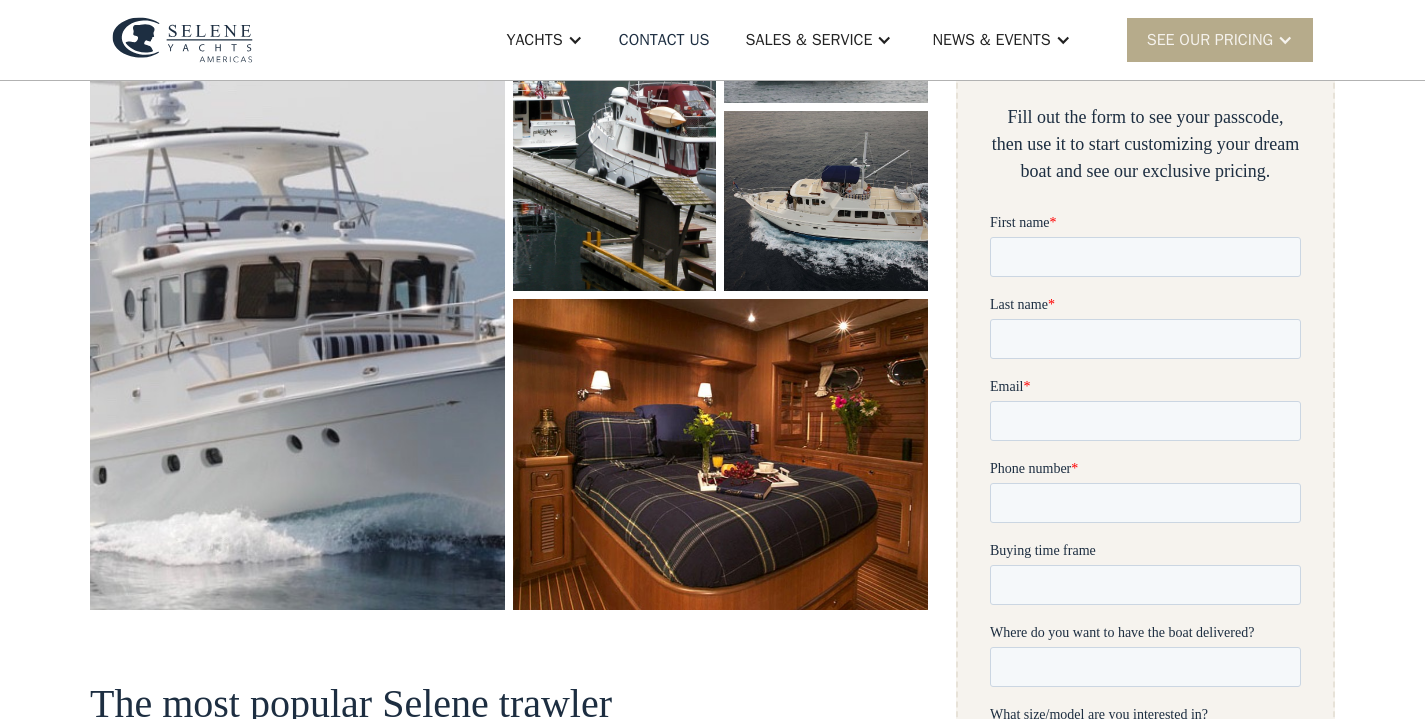click at bounding box center (297, 266) 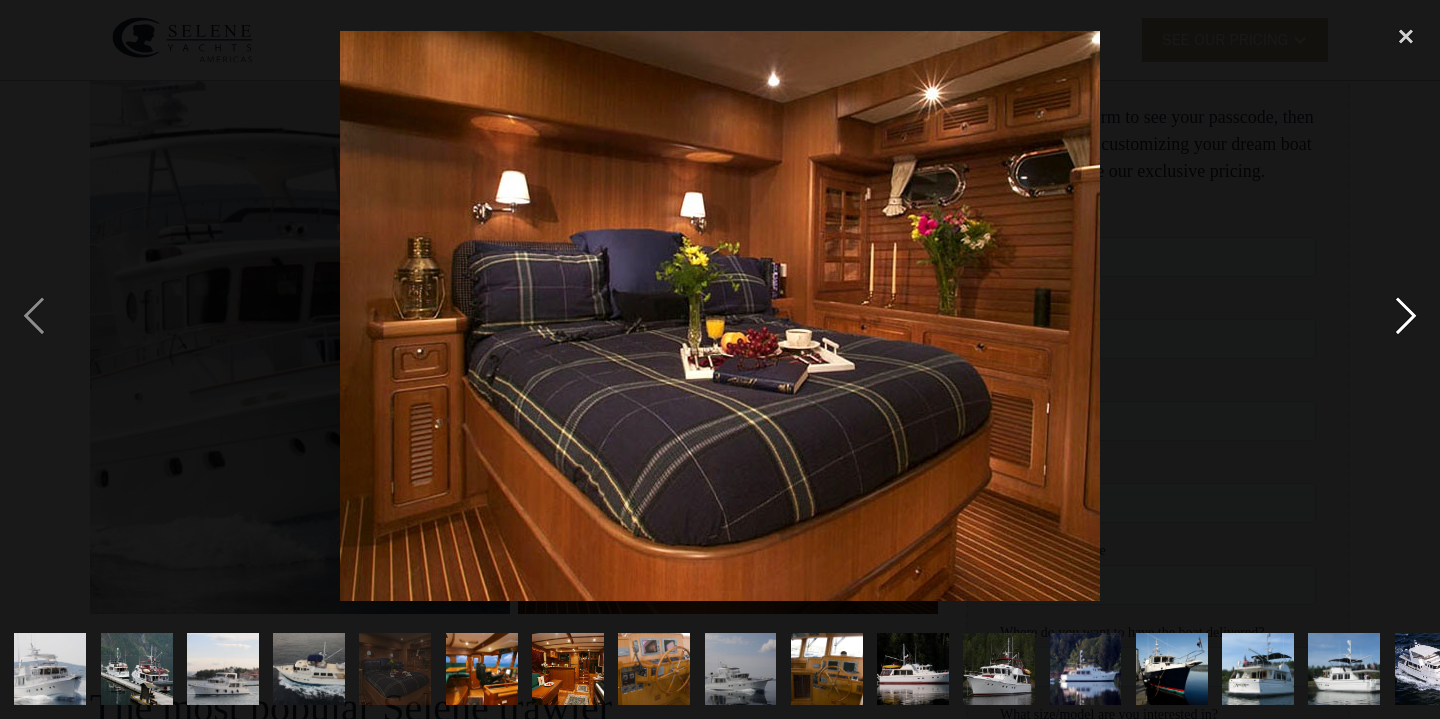 click at bounding box center [1406, 316] 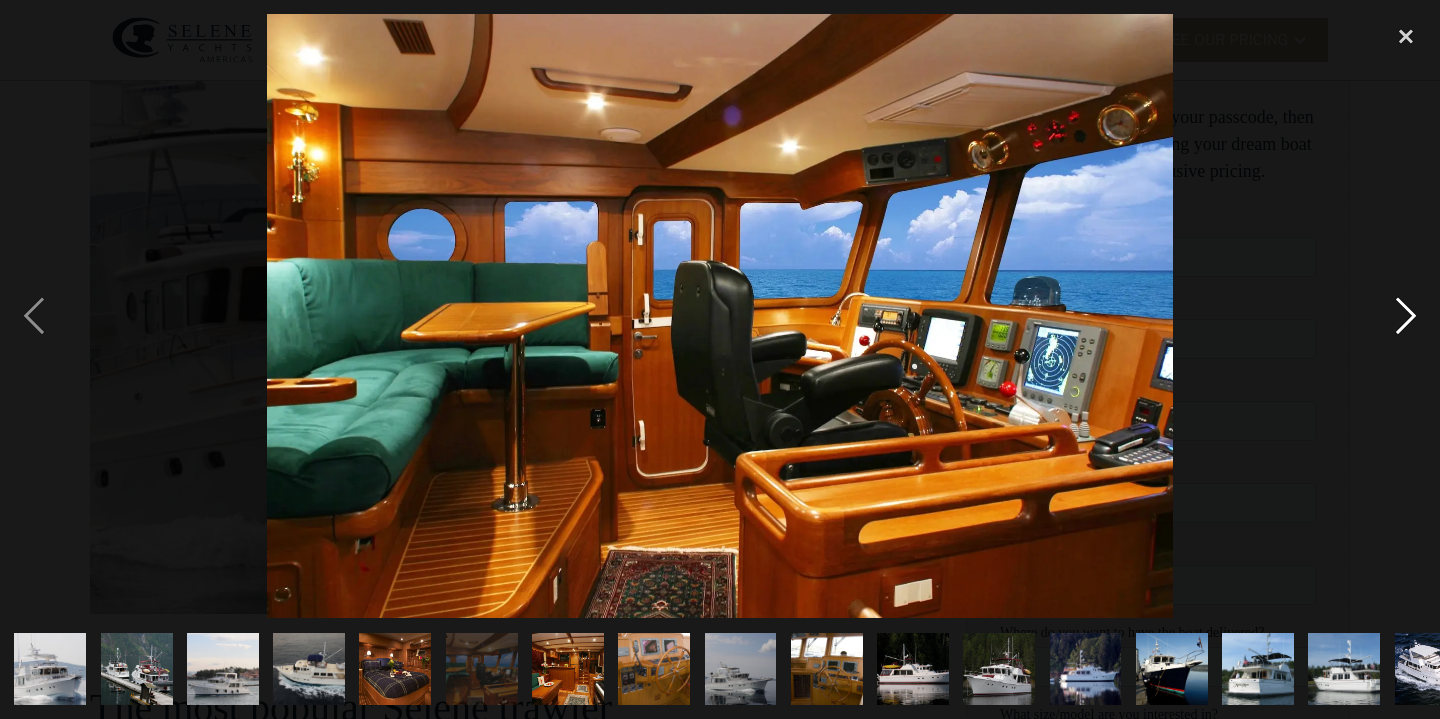 click at bounding box center [1406, 316] 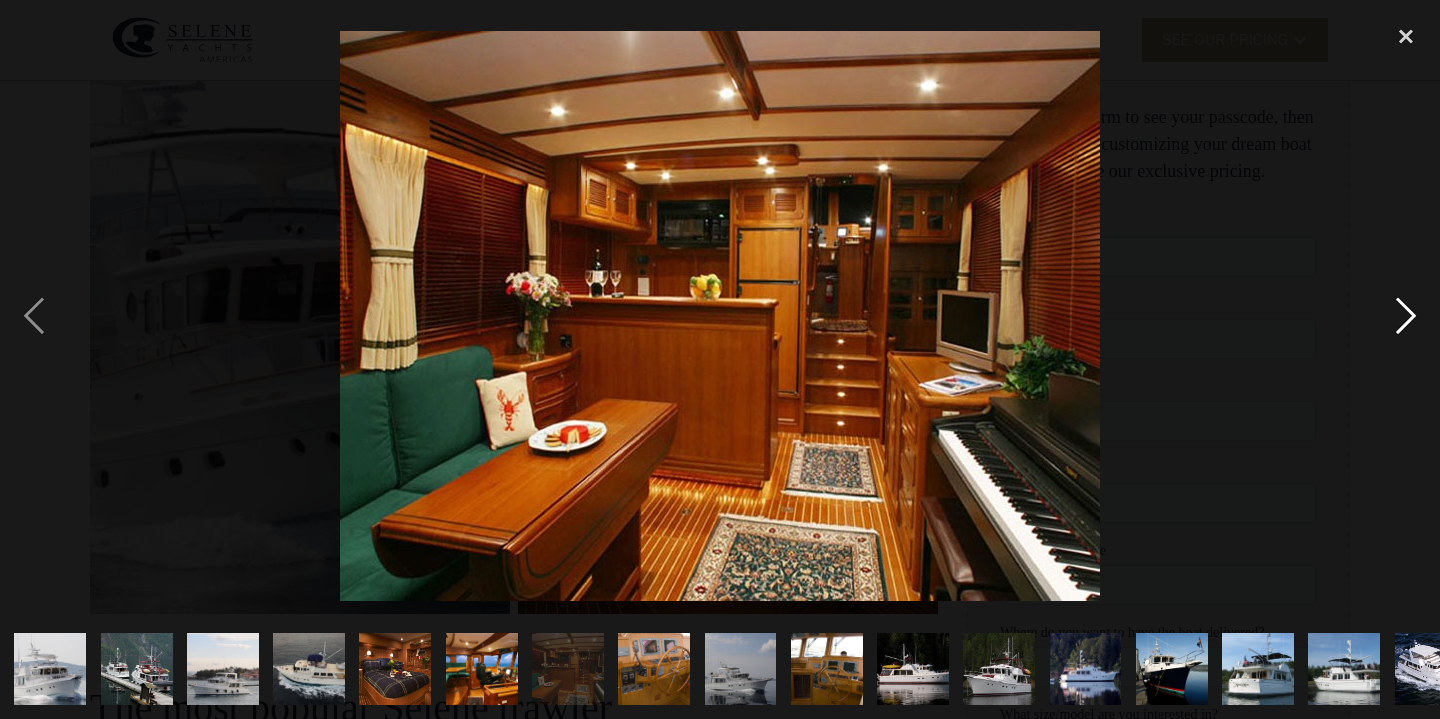 click at bounding box center (1406, 316) 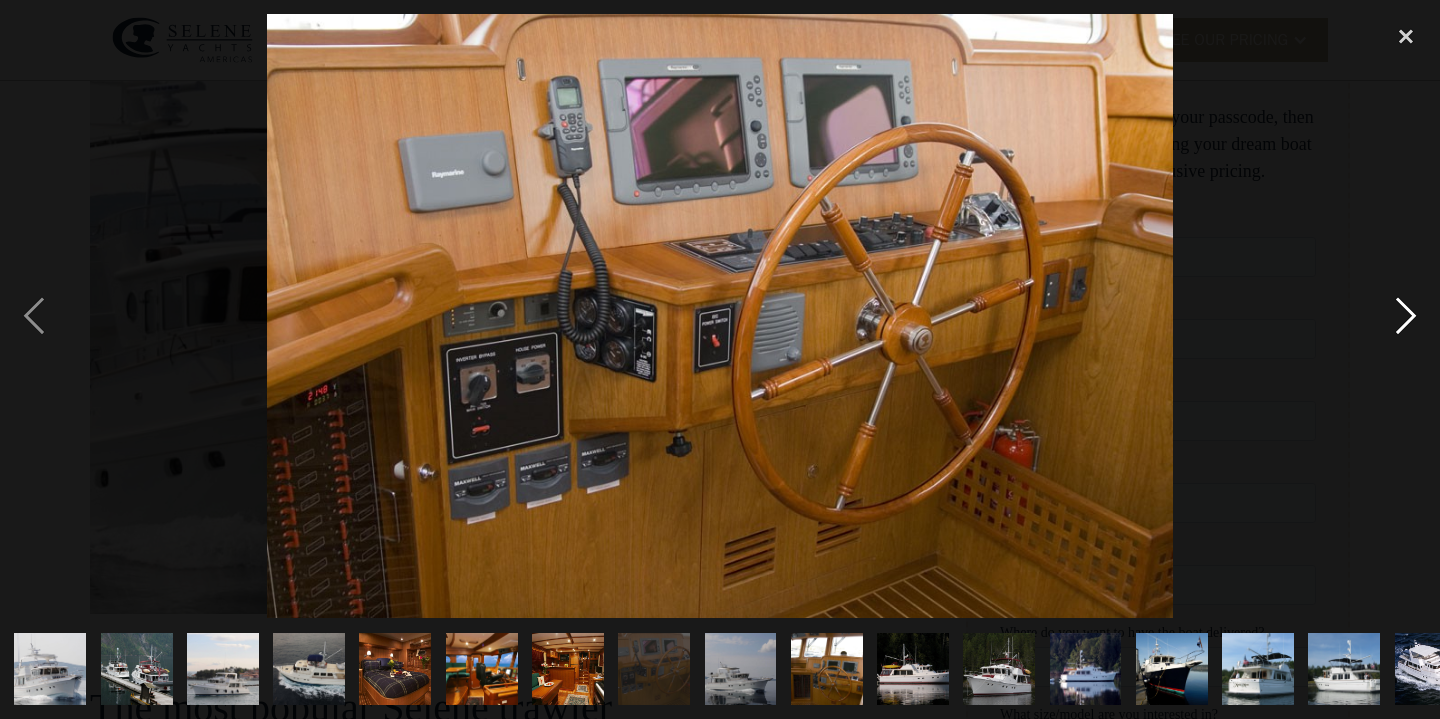 click at bounding box center [1406, 316] 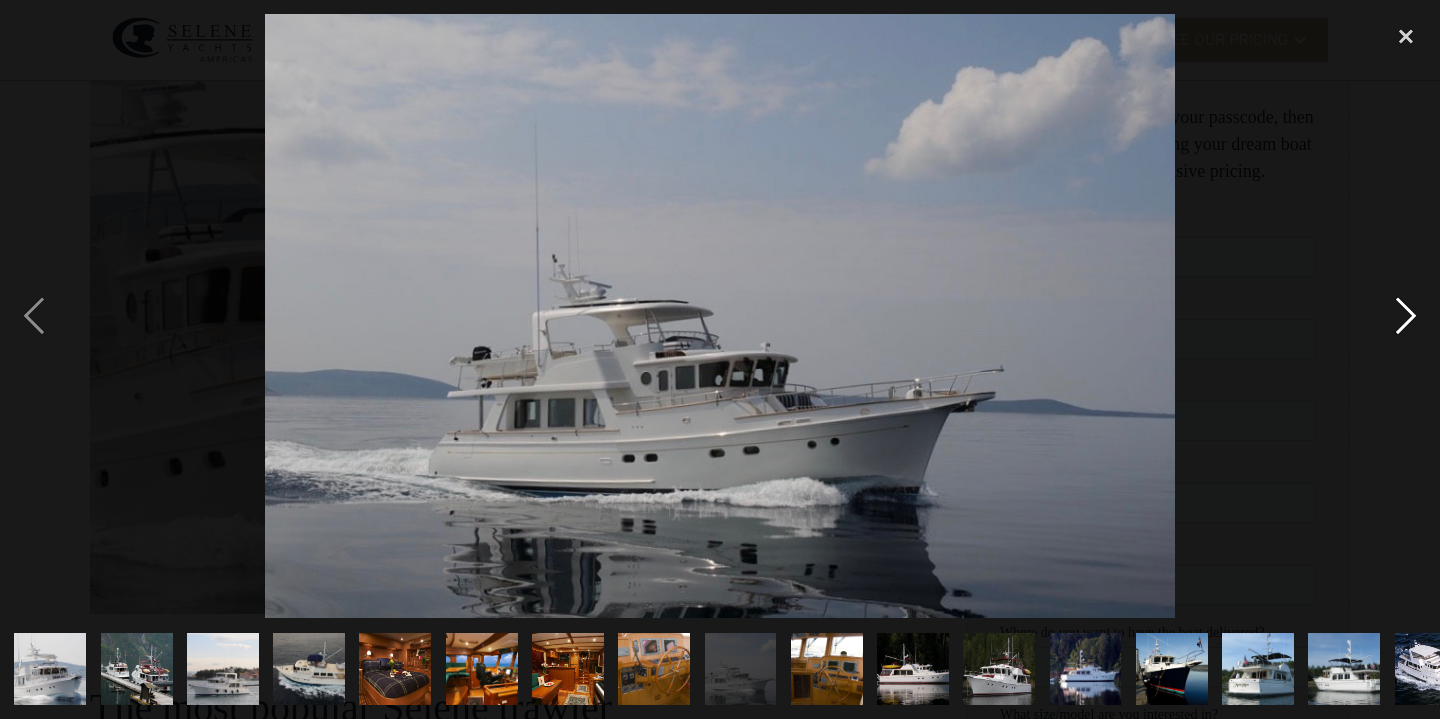 click at bounding box center (1406, 316) 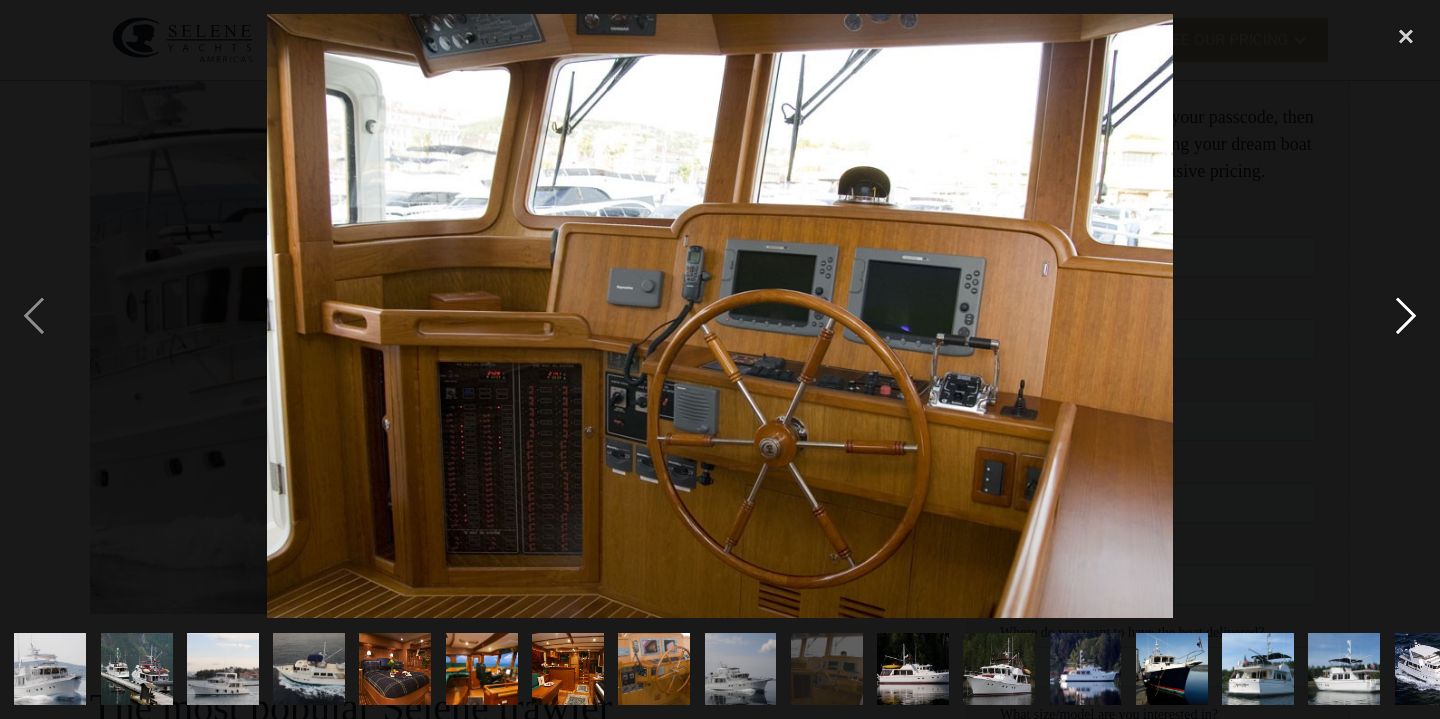 click at bounding box center (1406, 316) 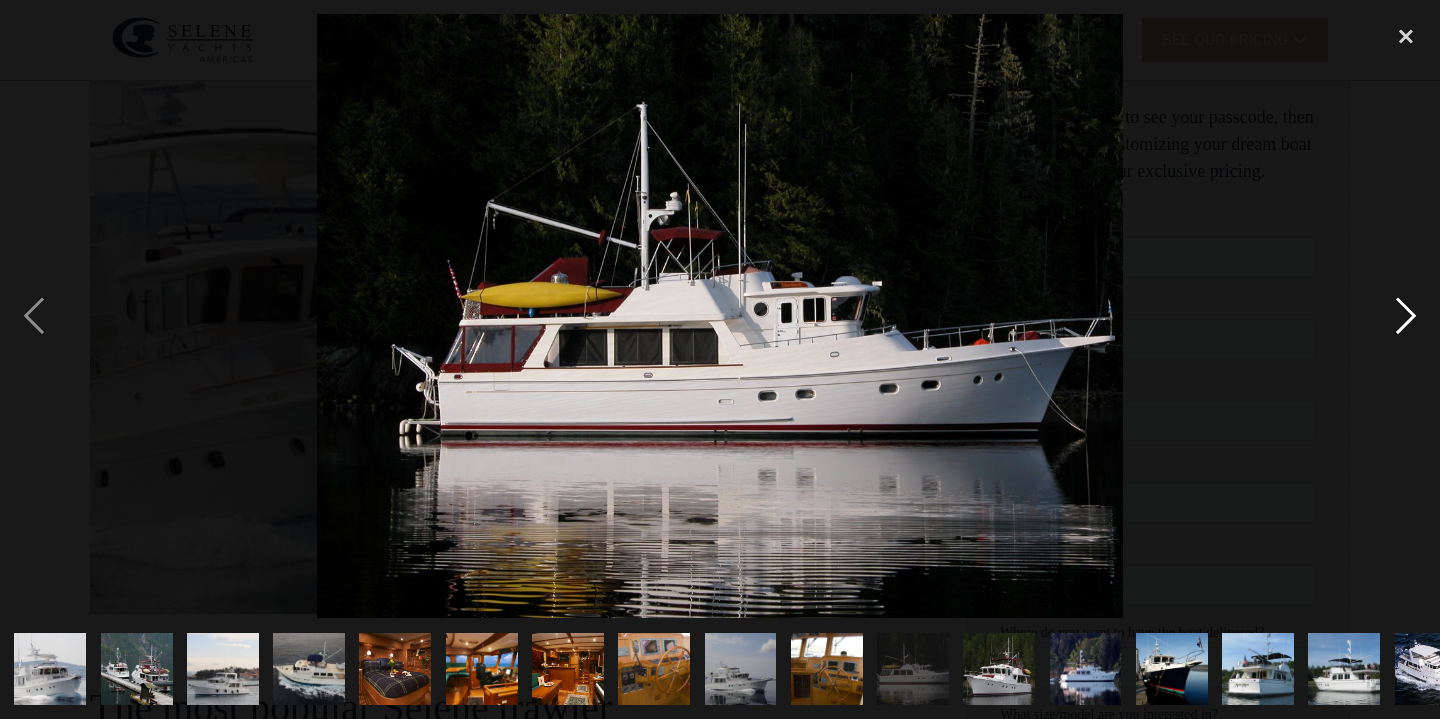 click at bounding box center (1406, 316) 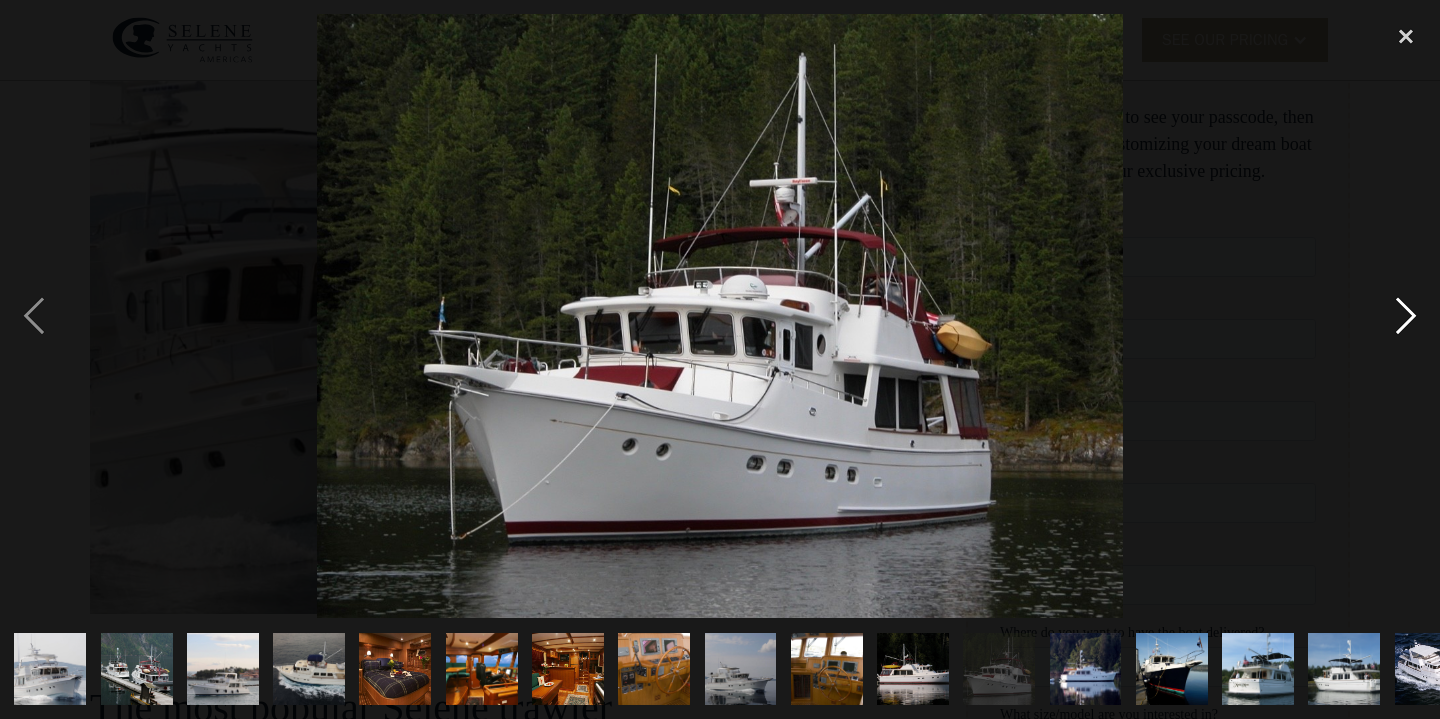 click at bounding box center (1406, 316) 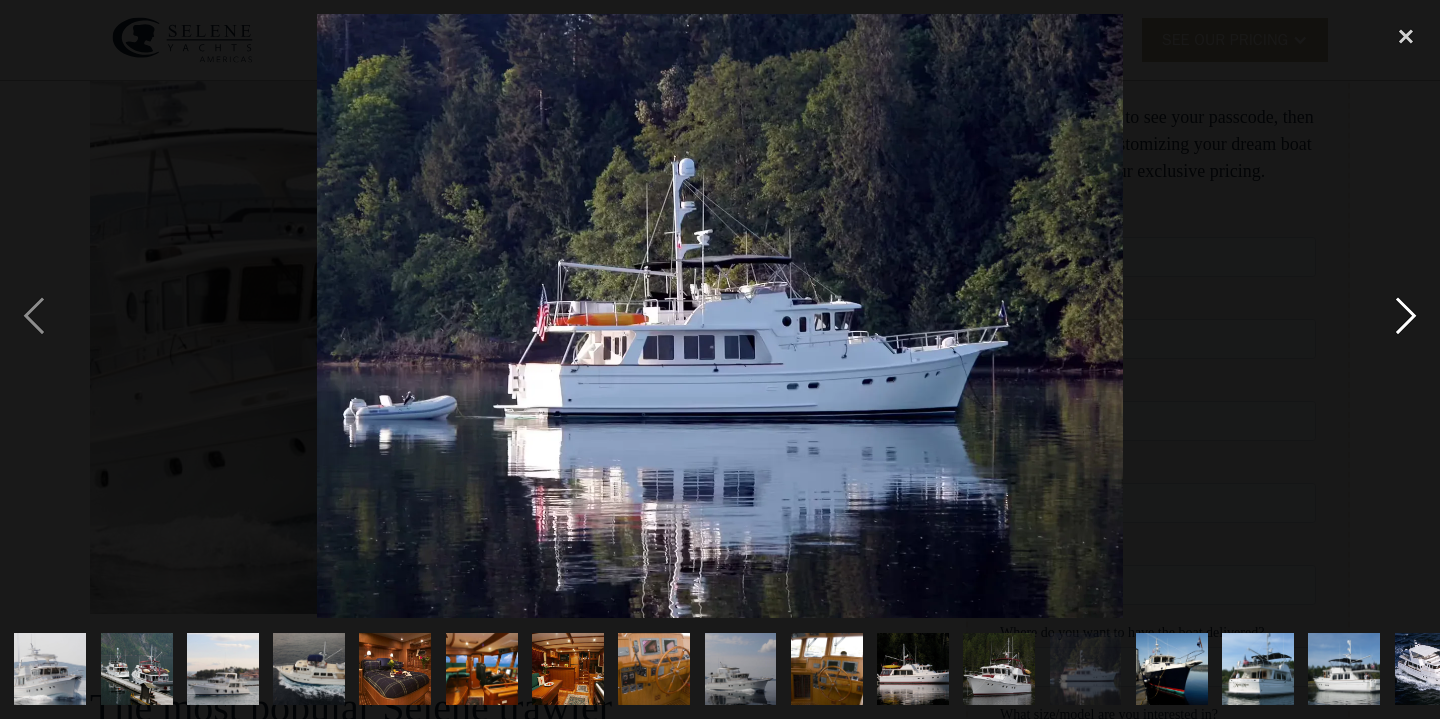 click at bounding box center [1406, 316] 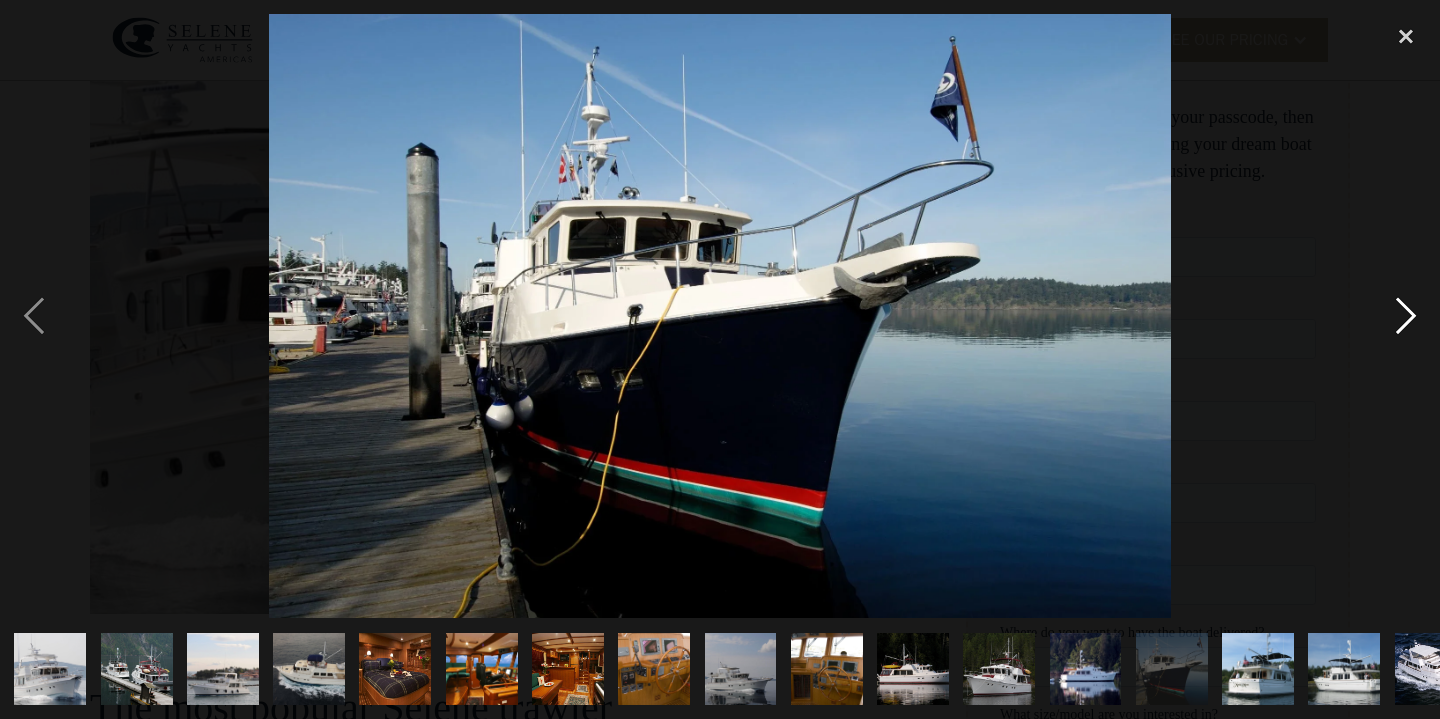 click at bounding box center (1406, 316) 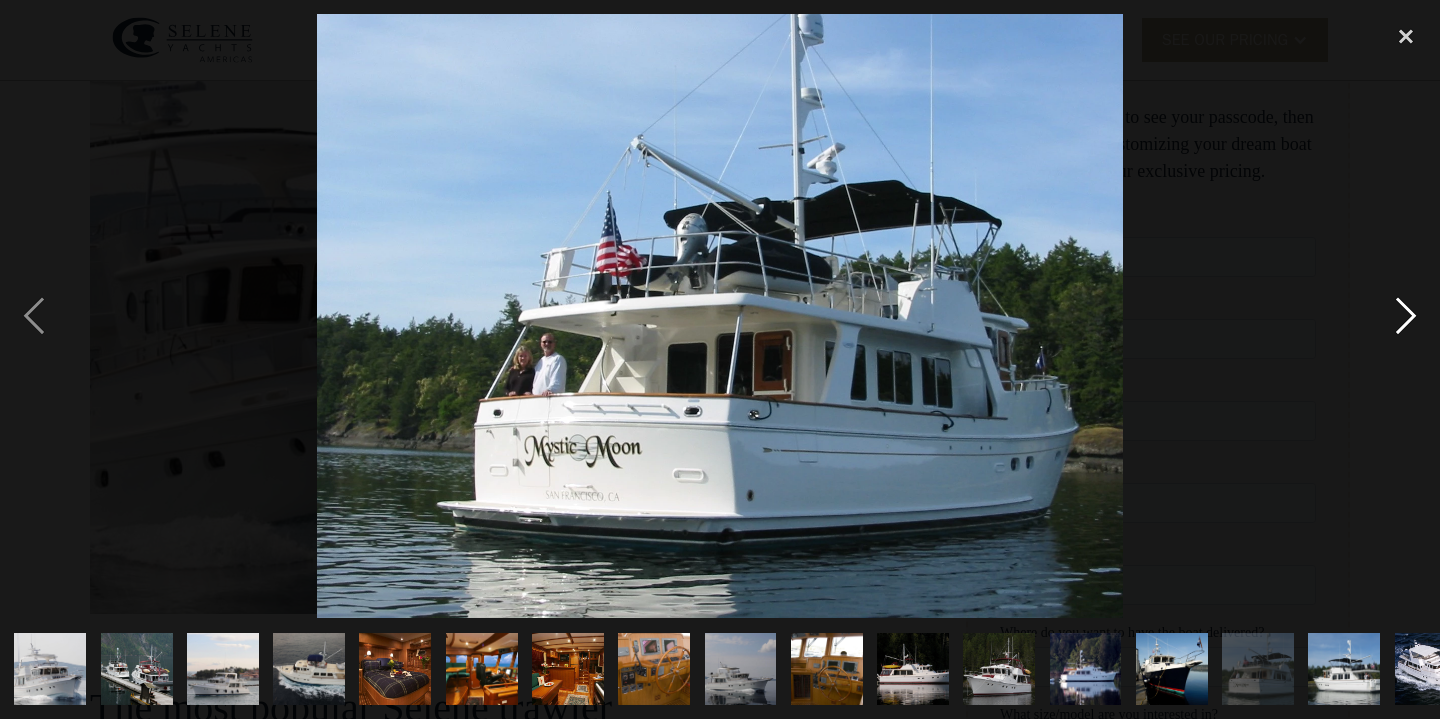 click at bounding box center (1406, 316) 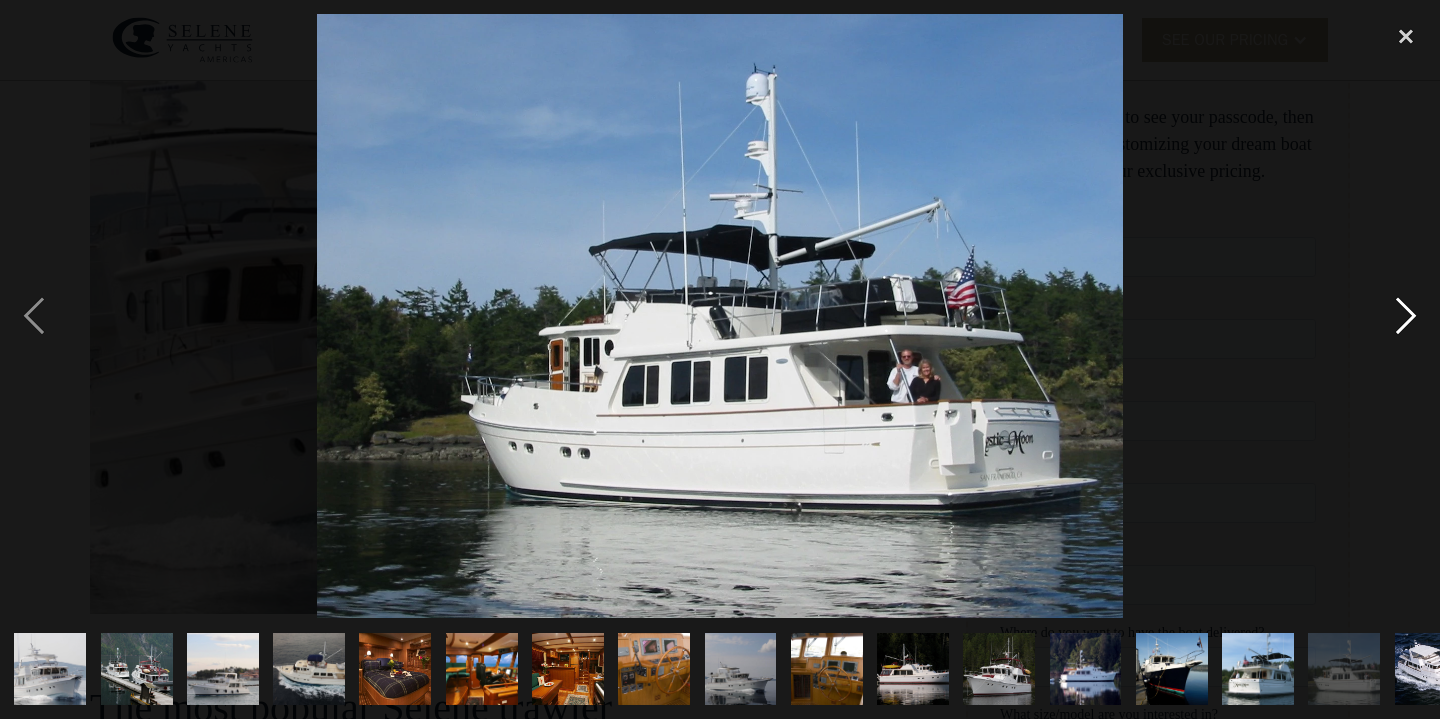 click at bounding box center (1406, 316) 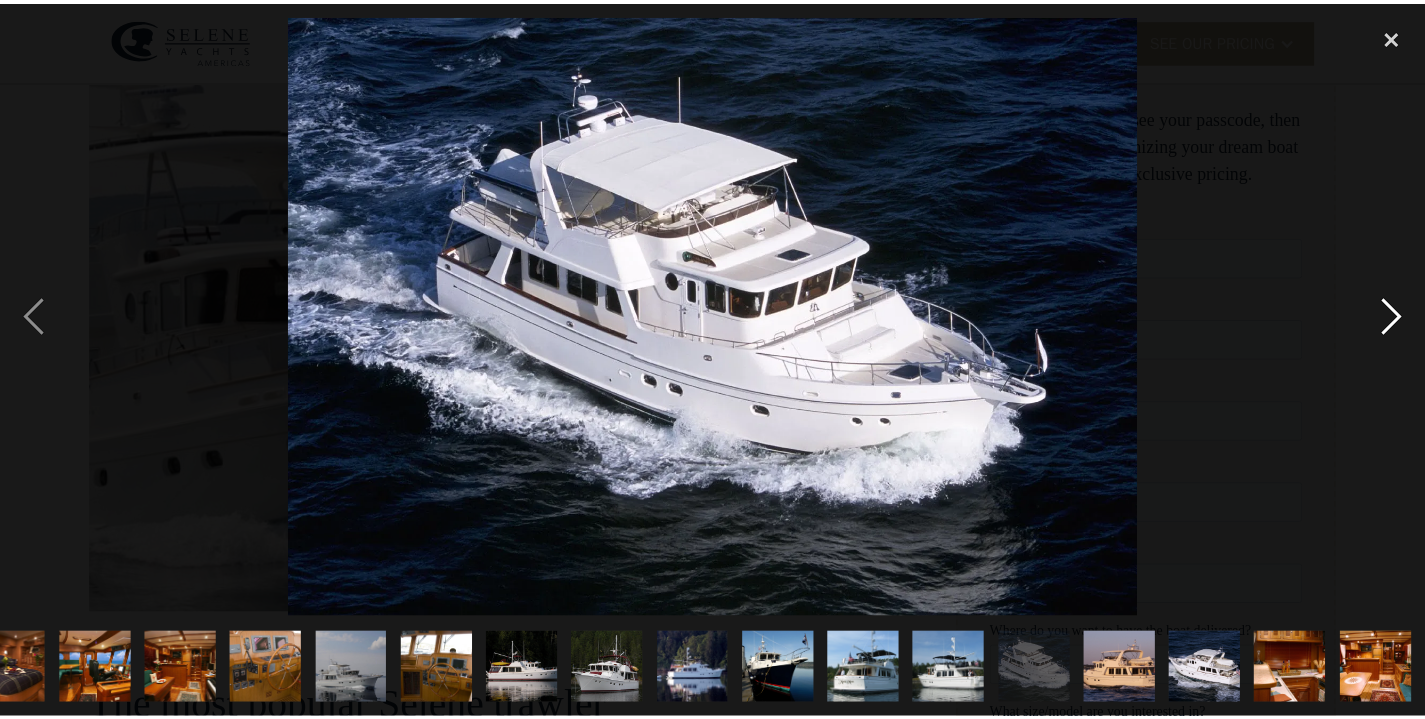 scroll, scrollTop: 0, scrollLeft: 386, axis: horizontal 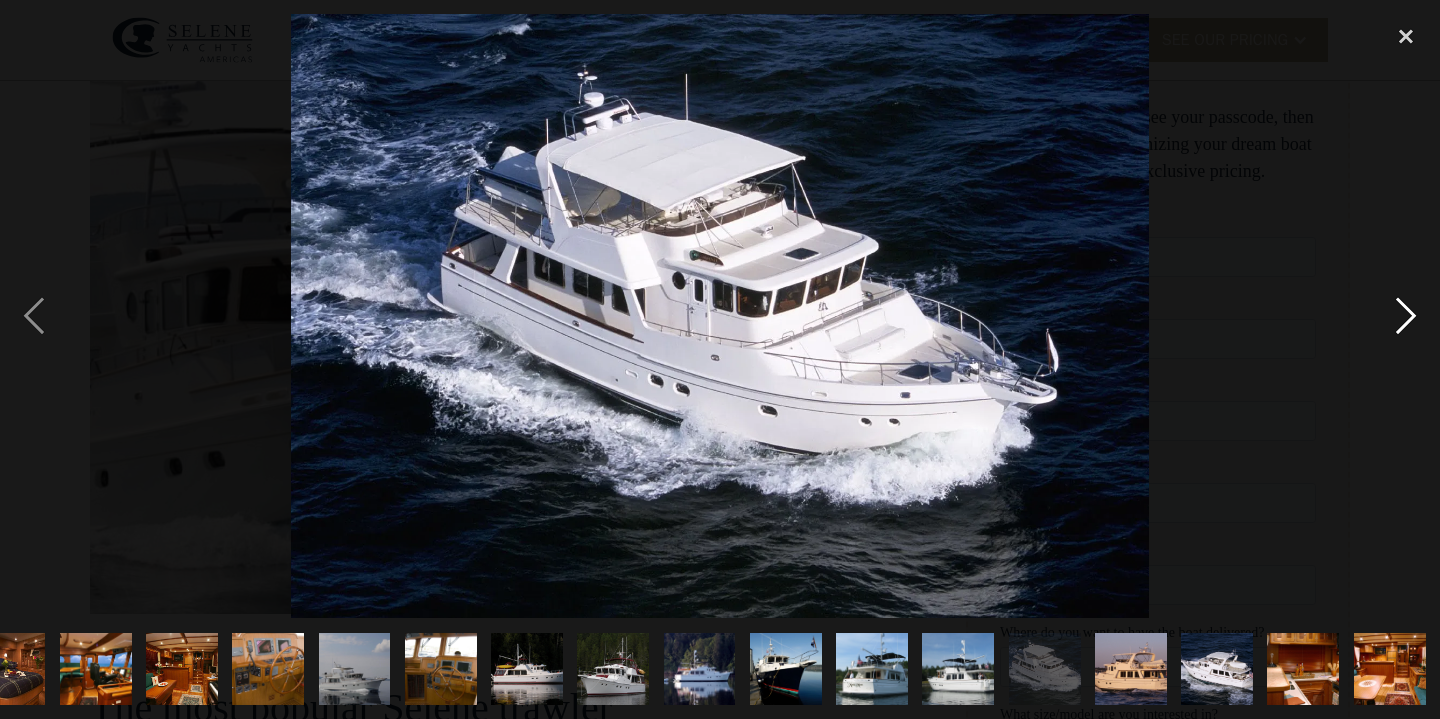 click at bounding box center [1406, 316] 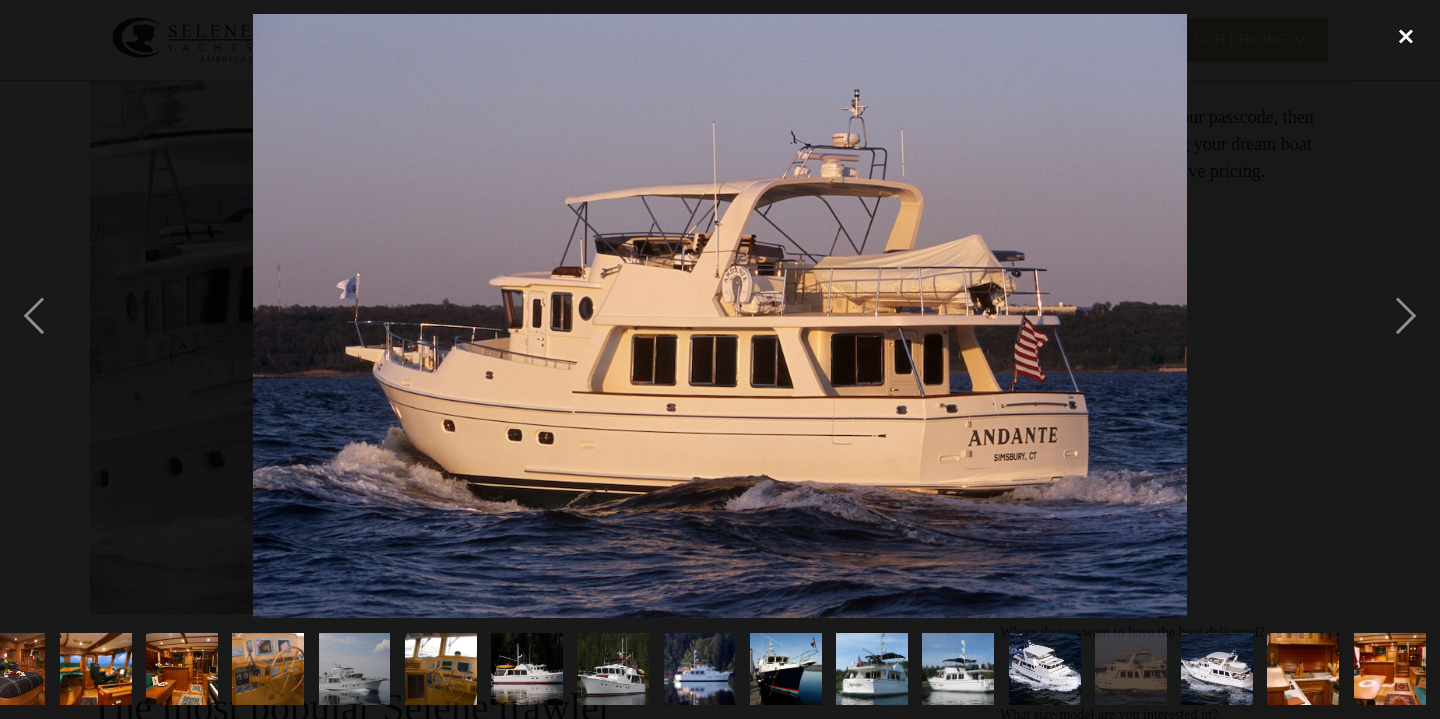click at bounding box center [1406, 36] 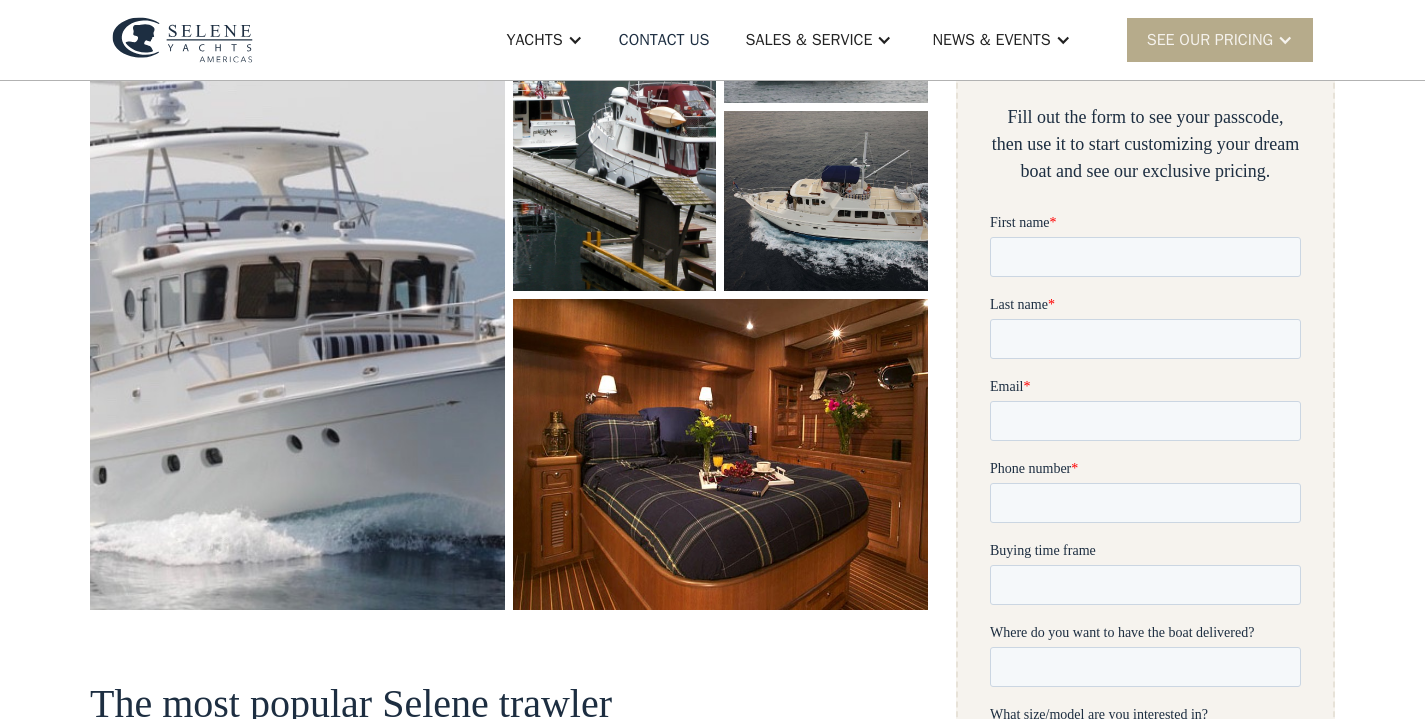 scroll, scrollTop: 0, scrollLeft: 0, axis: both 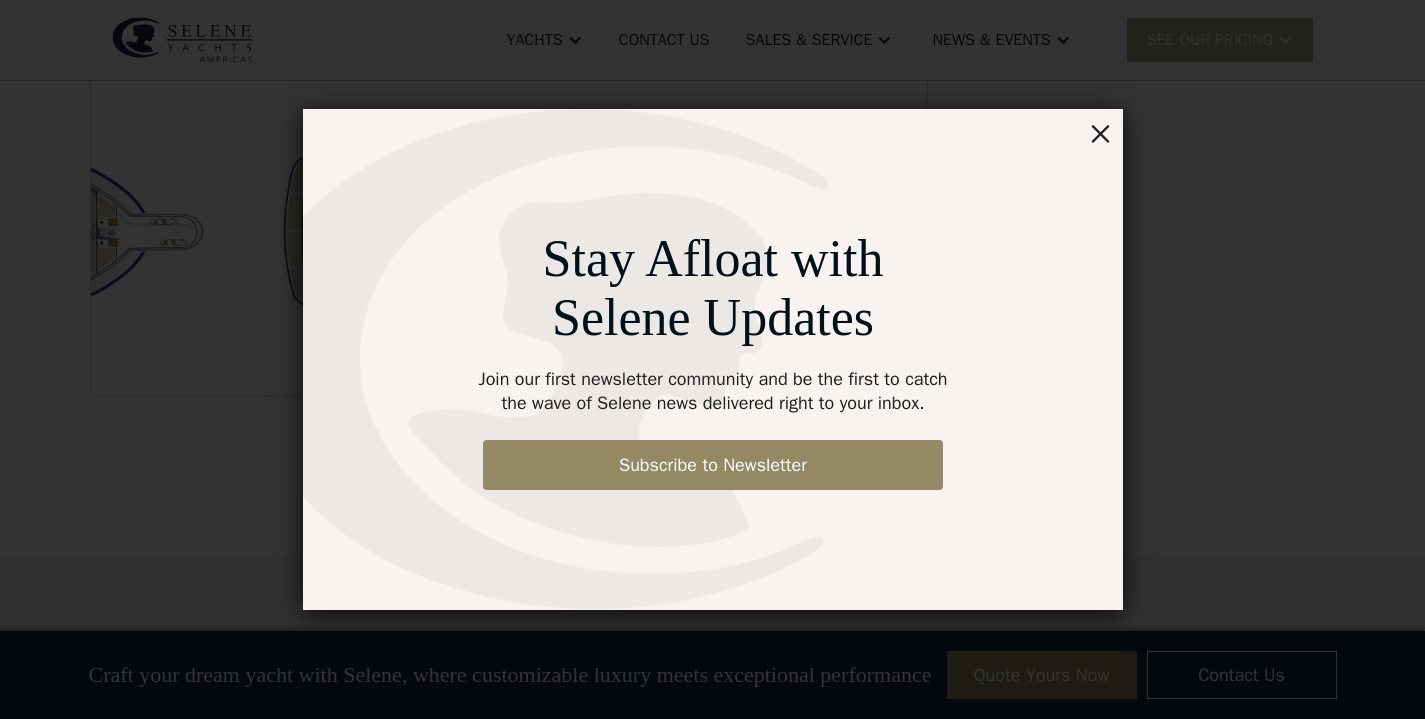 click on "×" at bounding box center (1100, 132) 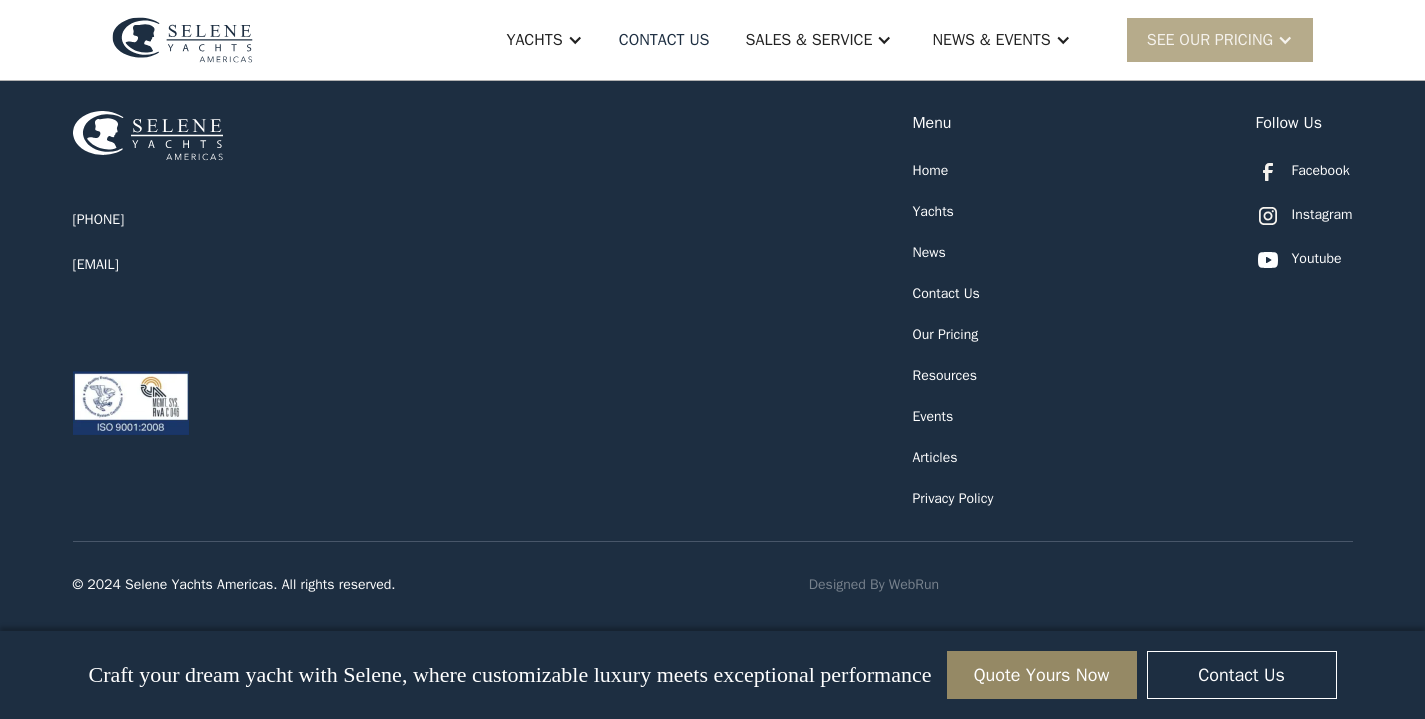 scroll, scrollTop: 5637, scrollLeft: 0, axis: vertical 